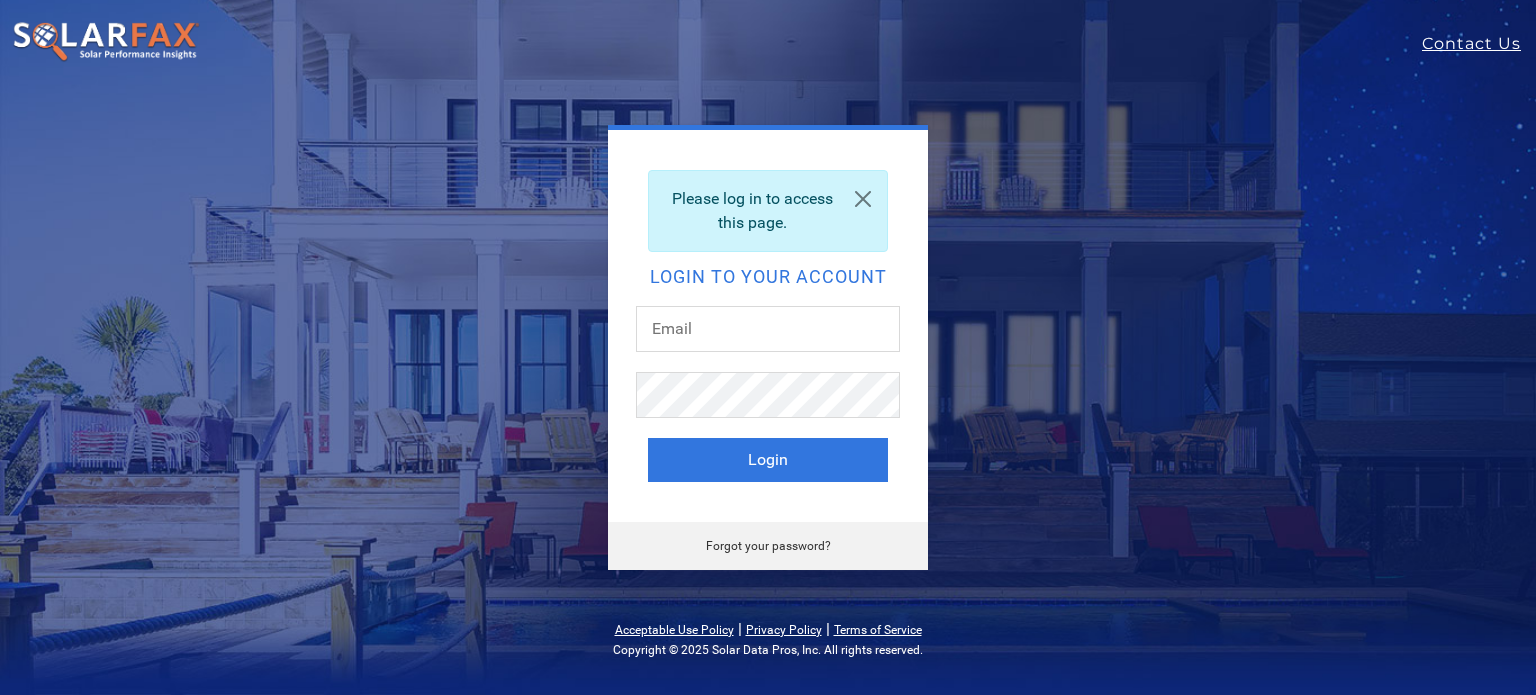 scroll, scrollTop: 0, scrollLeft: 0, axis: both 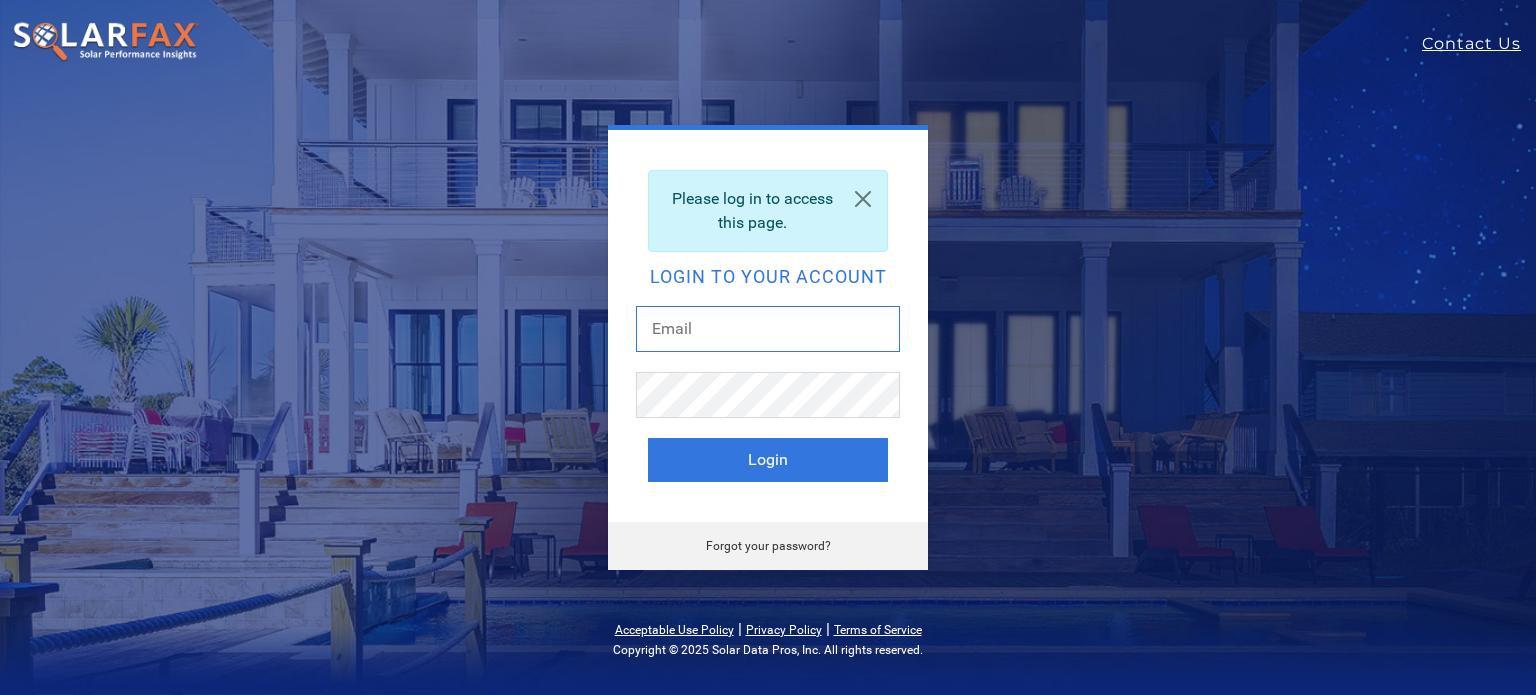 click at bounding box center [768, 329] 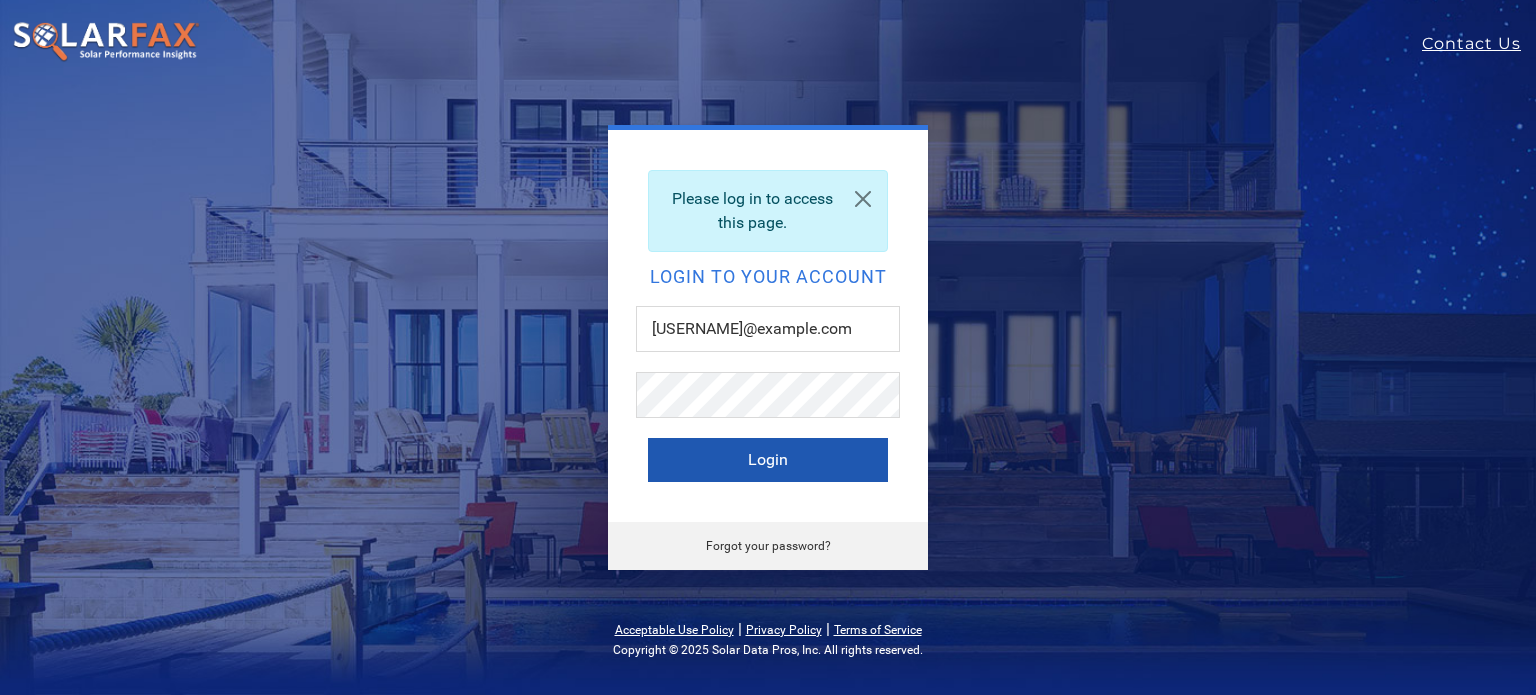 click on "Login" at bounding box center [768, 460] 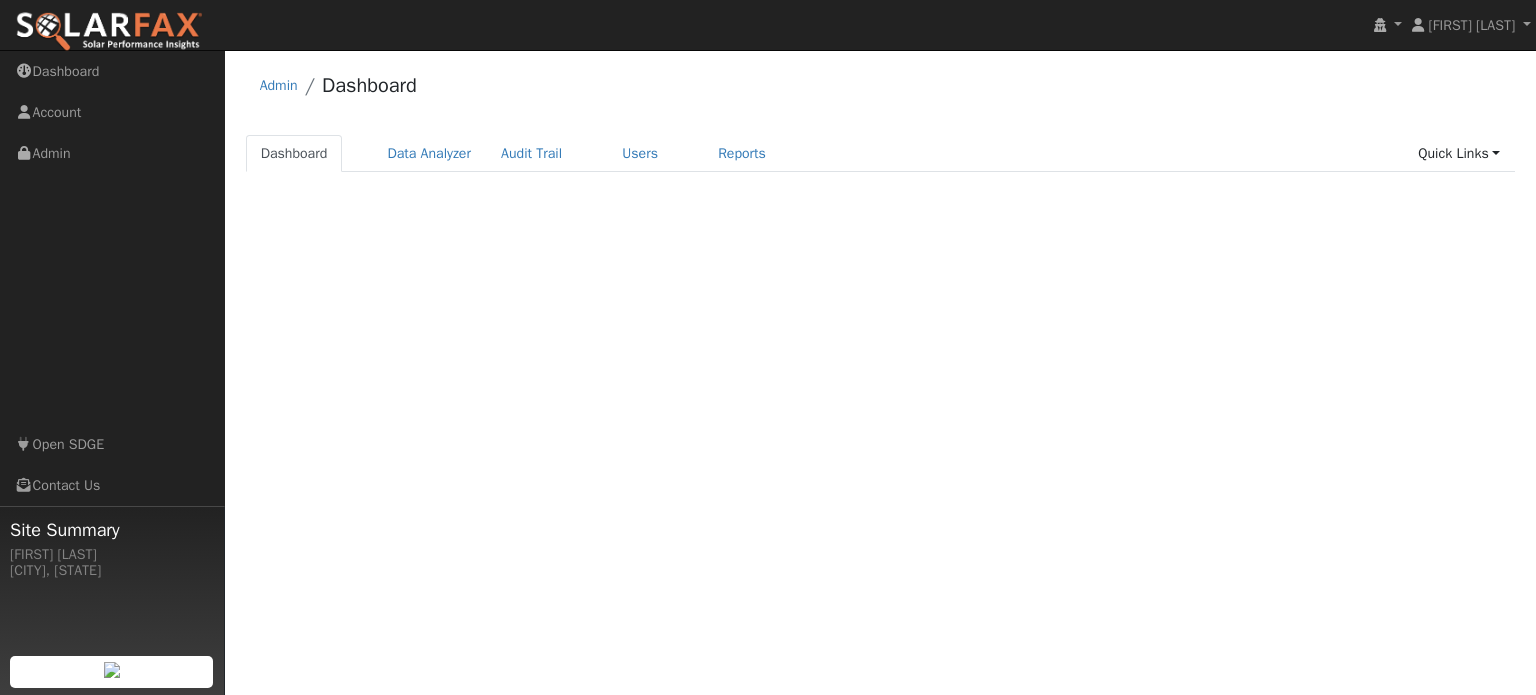 scroll, scrollTop: 0, scrollLeft: 0, axis: both 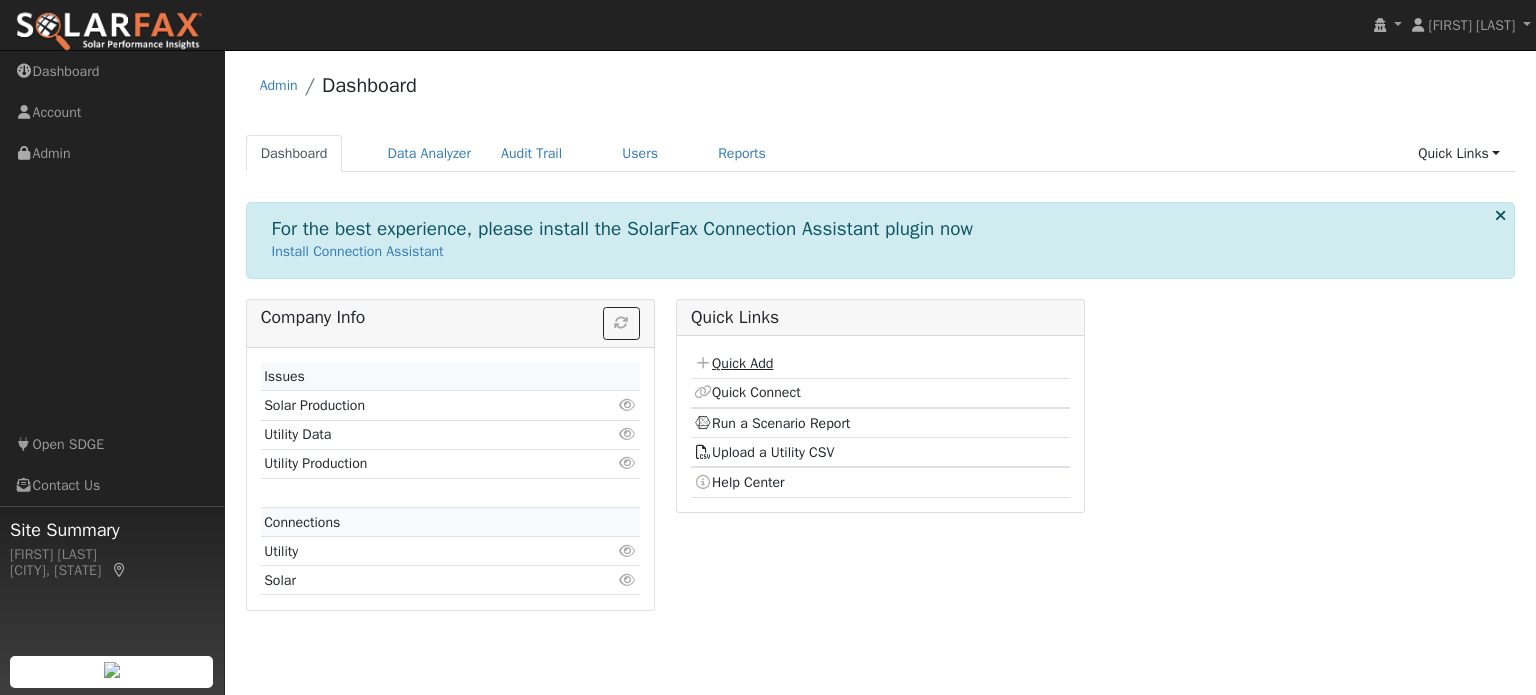 click on "Quick Add" at bounding box center (733, 363) 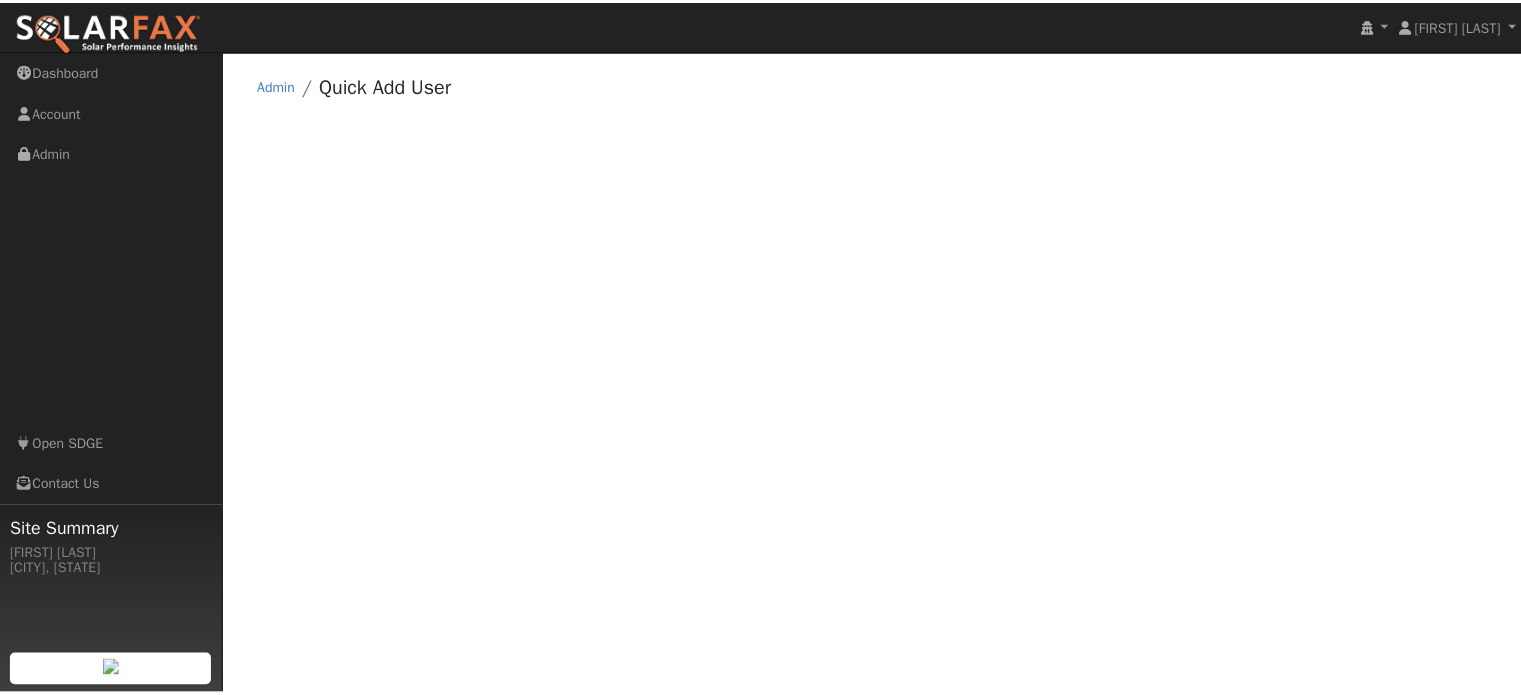 scroll, scrollTop: 0, scrollLeft: 0, axis: both 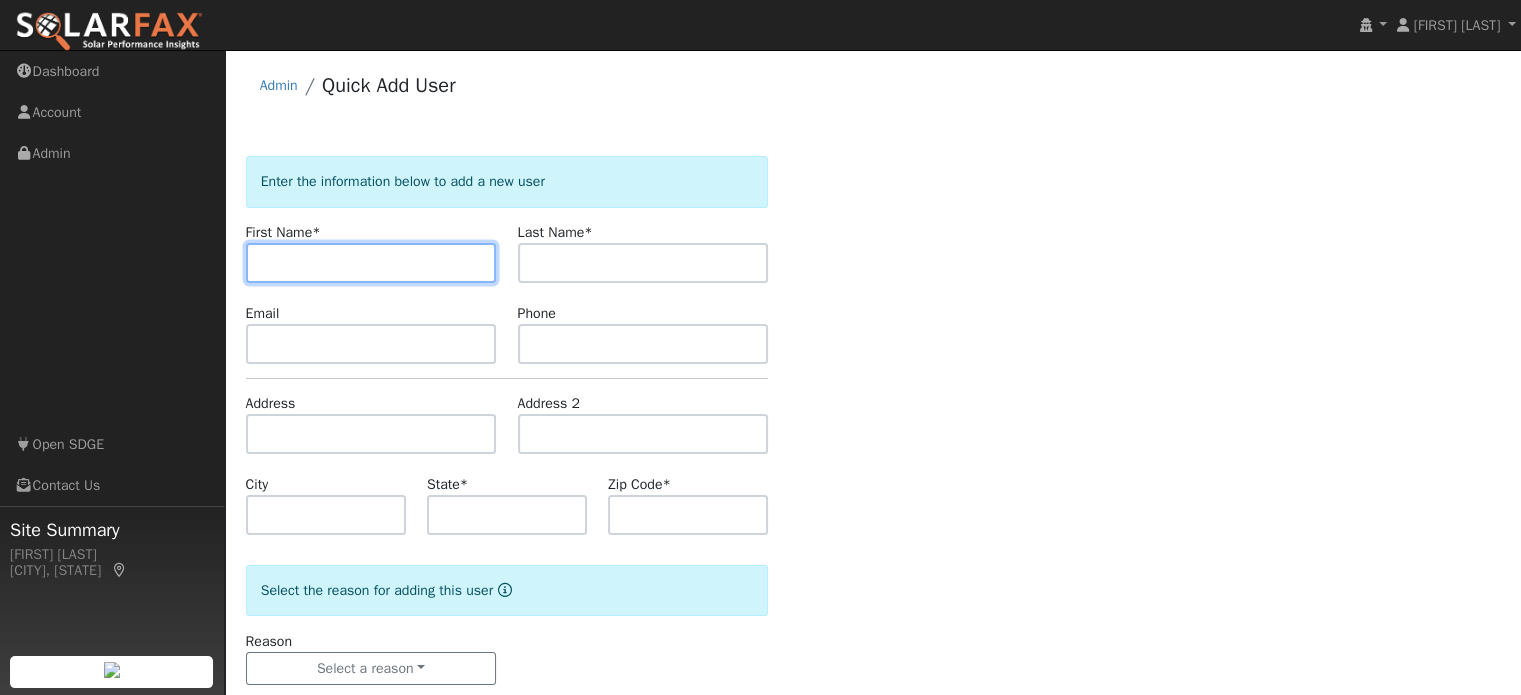paste on "[FIRST] [LAST]" 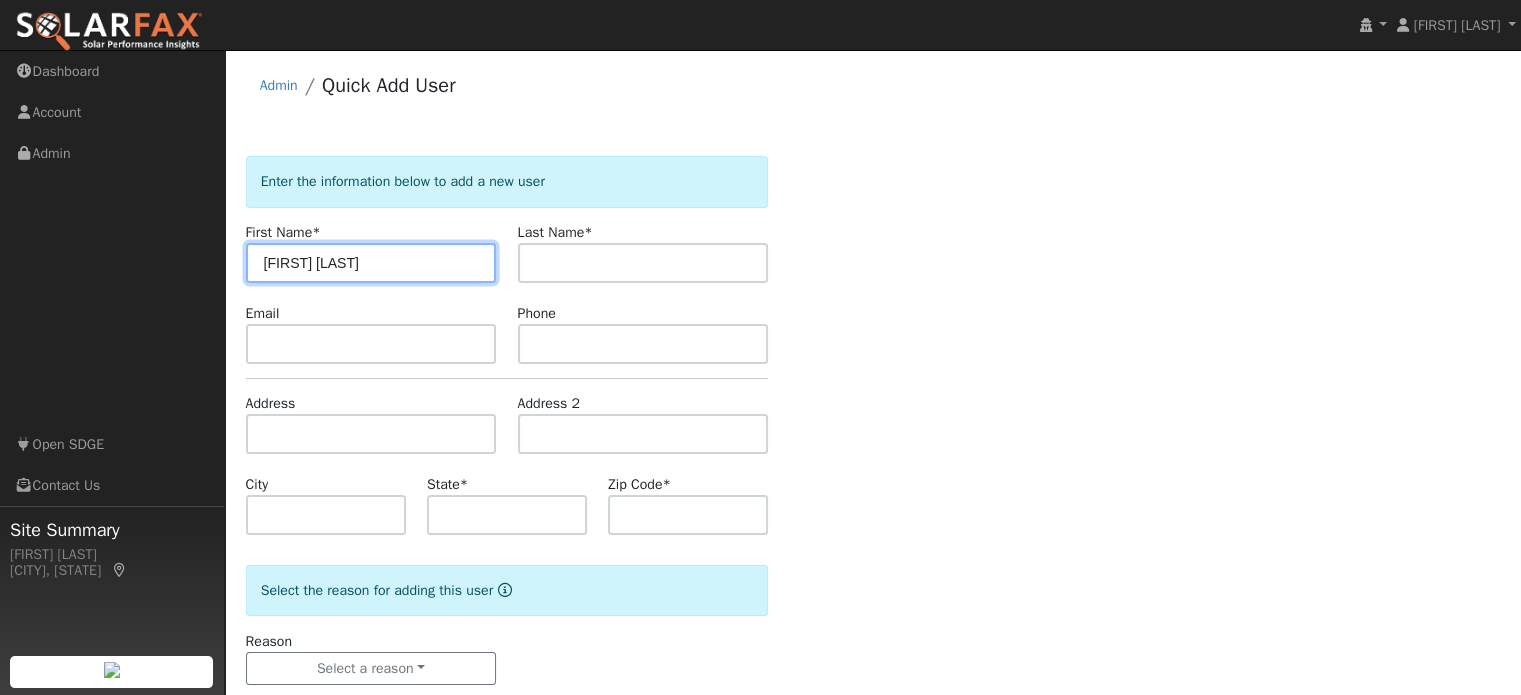 drag, startPoint x: 314, startPoint y: 252, endPoint x: 377, endPoint y: 256, distance: 63.126858 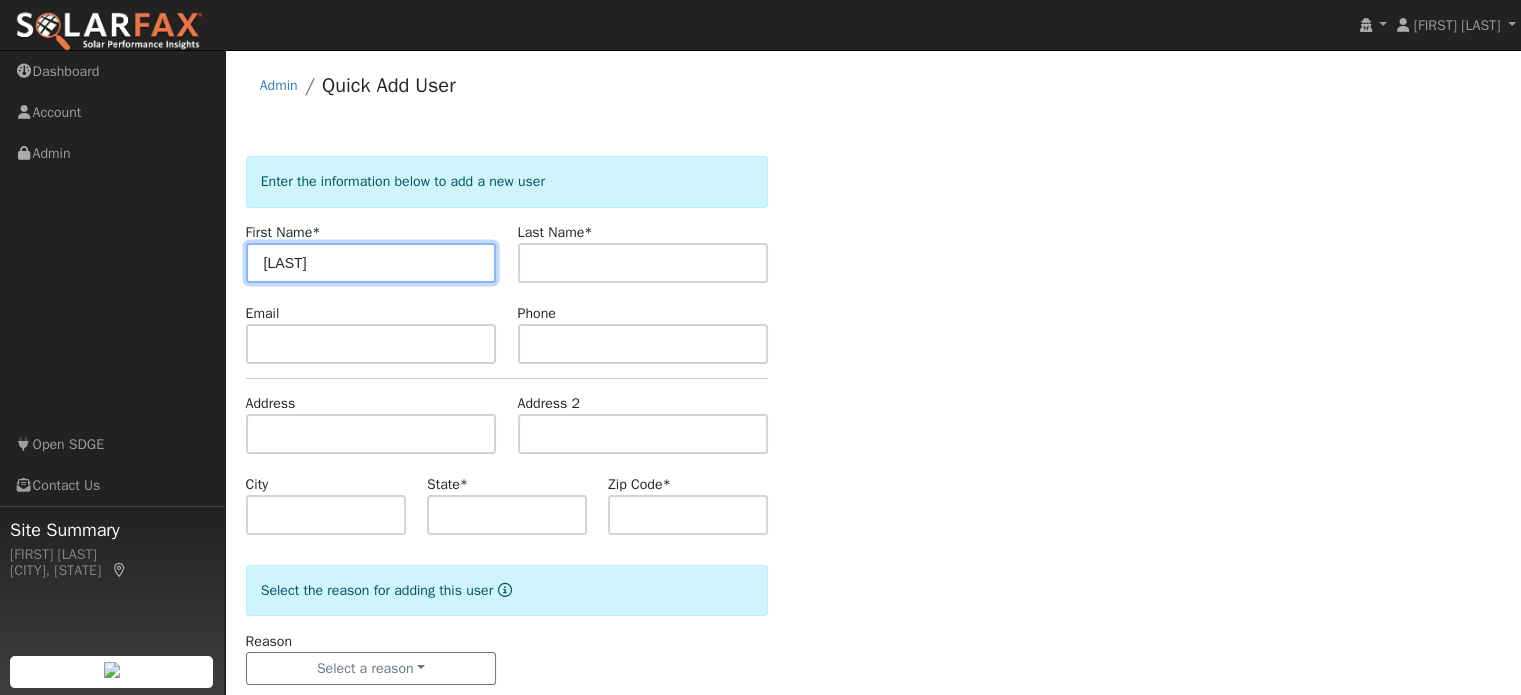 type on "Damon" 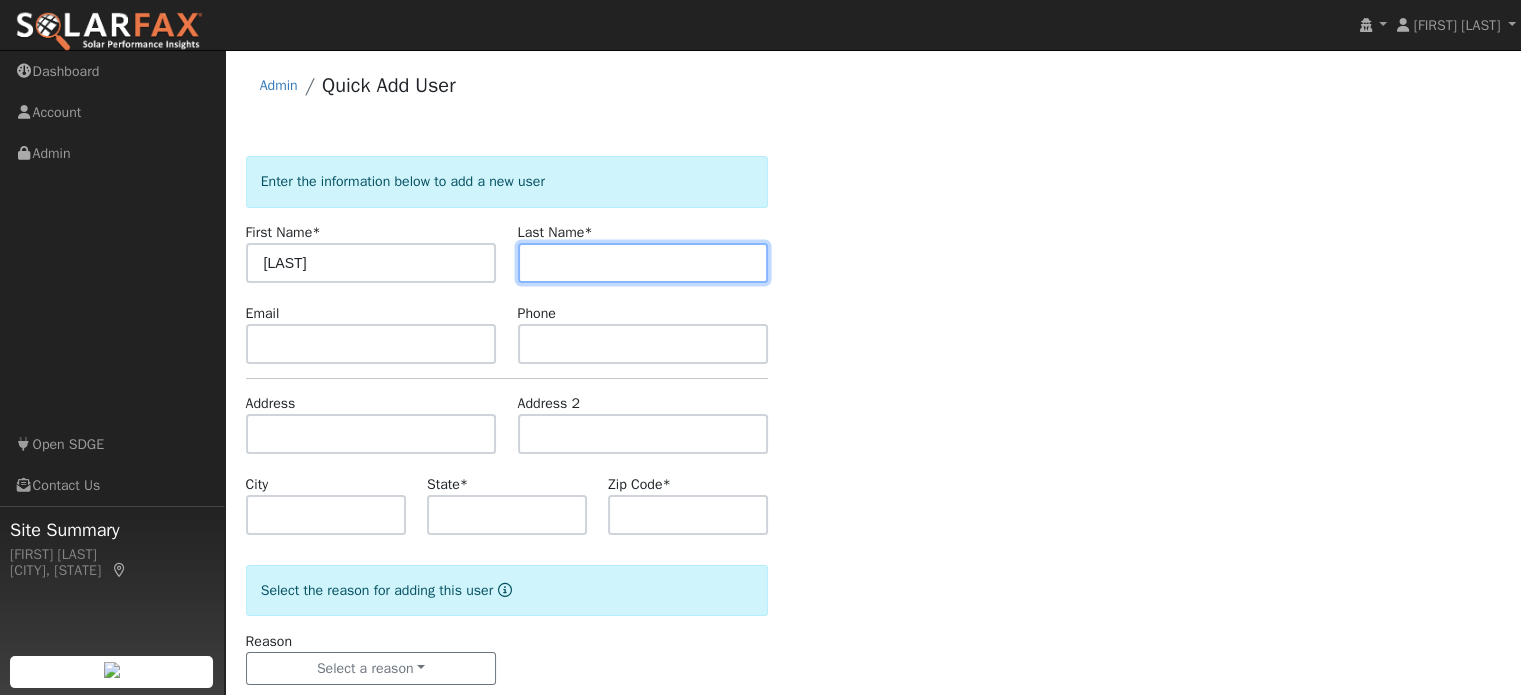click at bounding box center (643, 263) 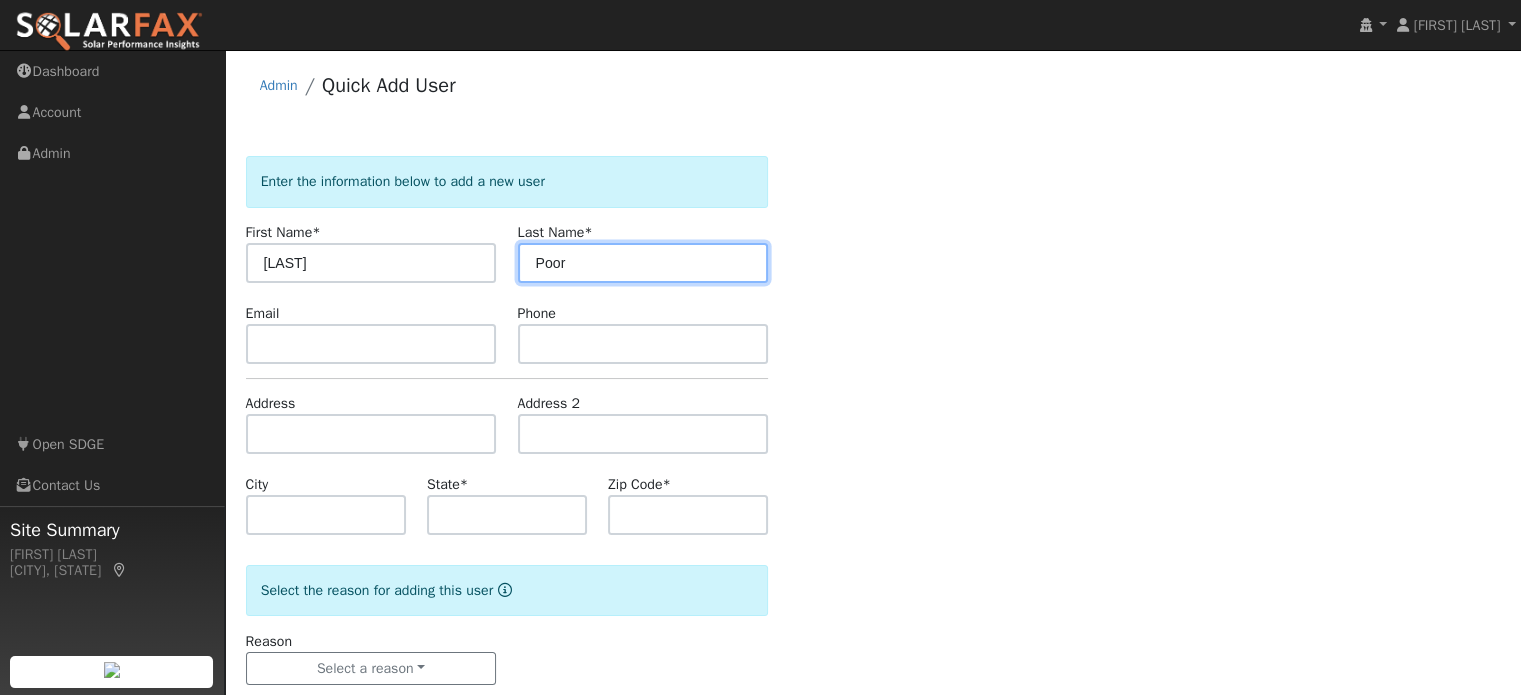type on "Poor" 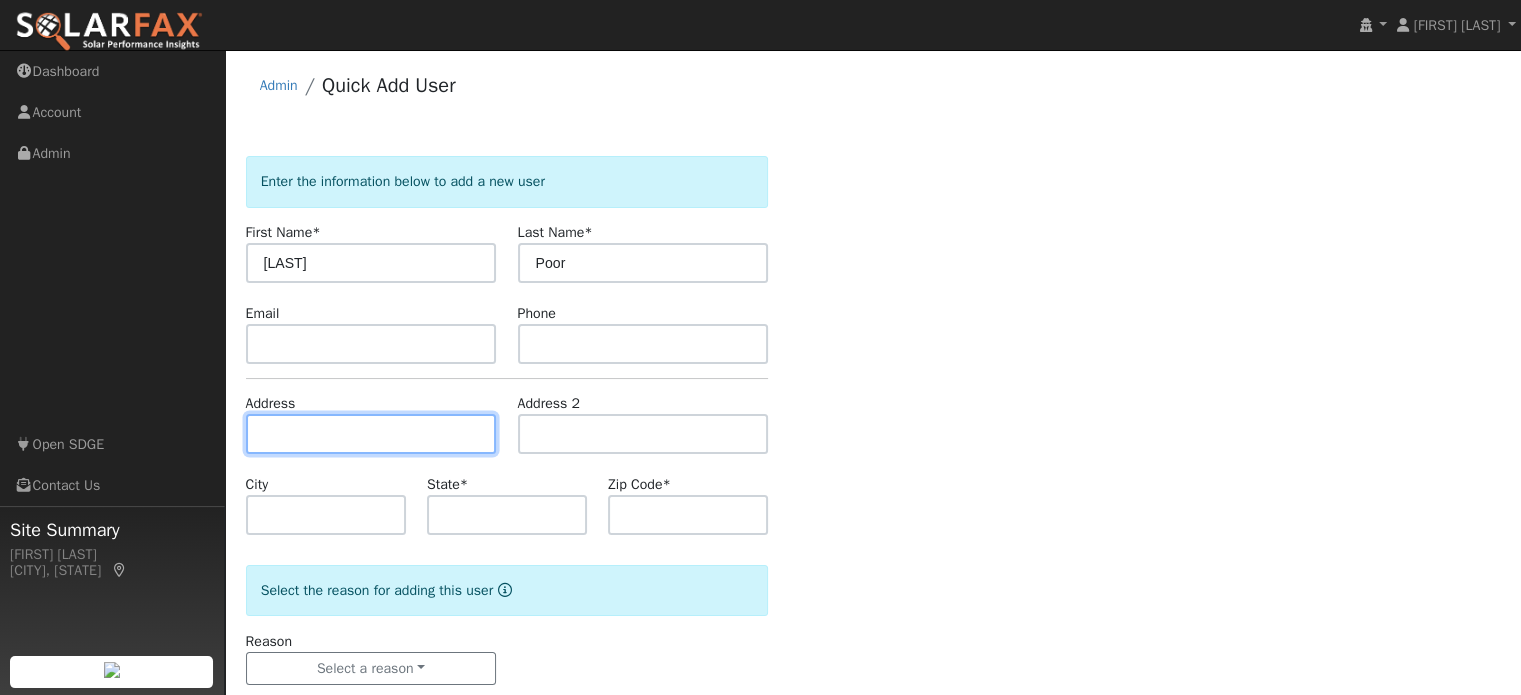 click at bounding box center [371, 434] 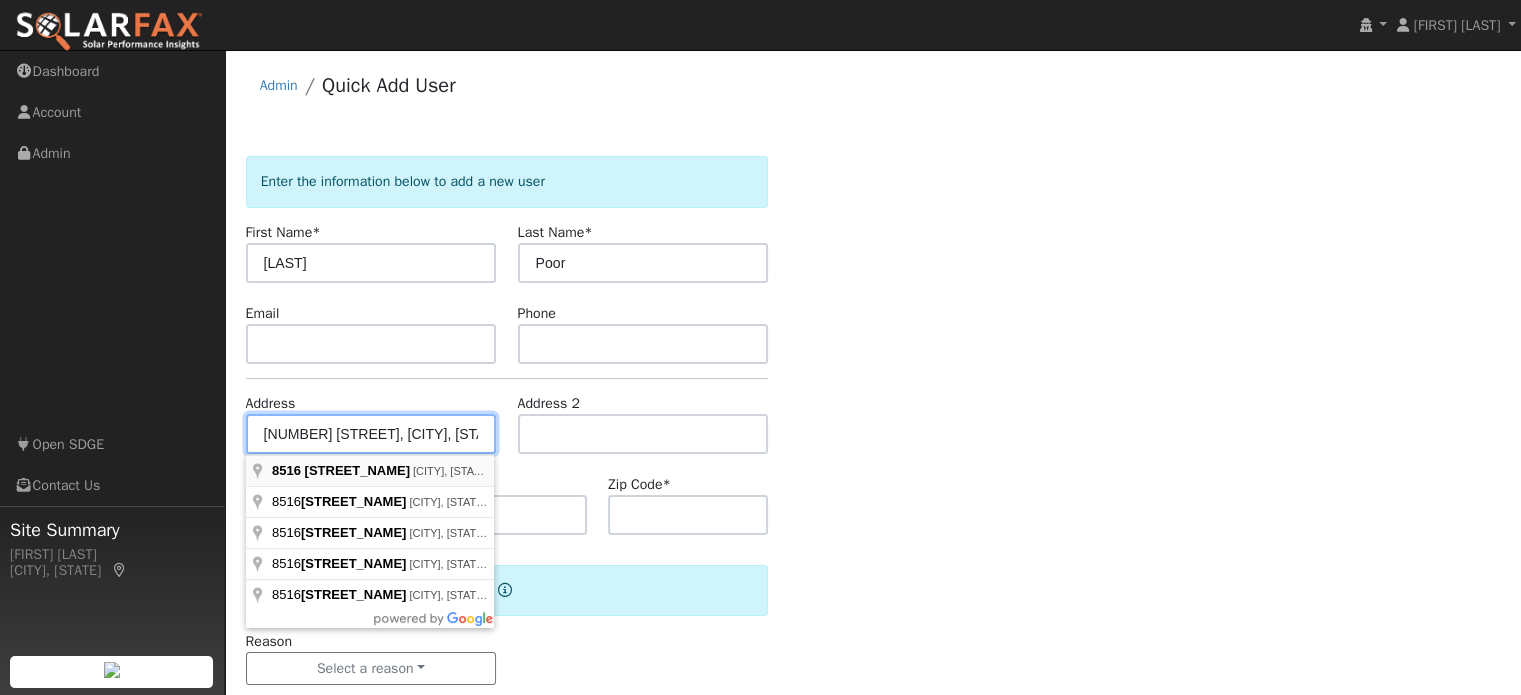 type on "8516 Valley View Trail" 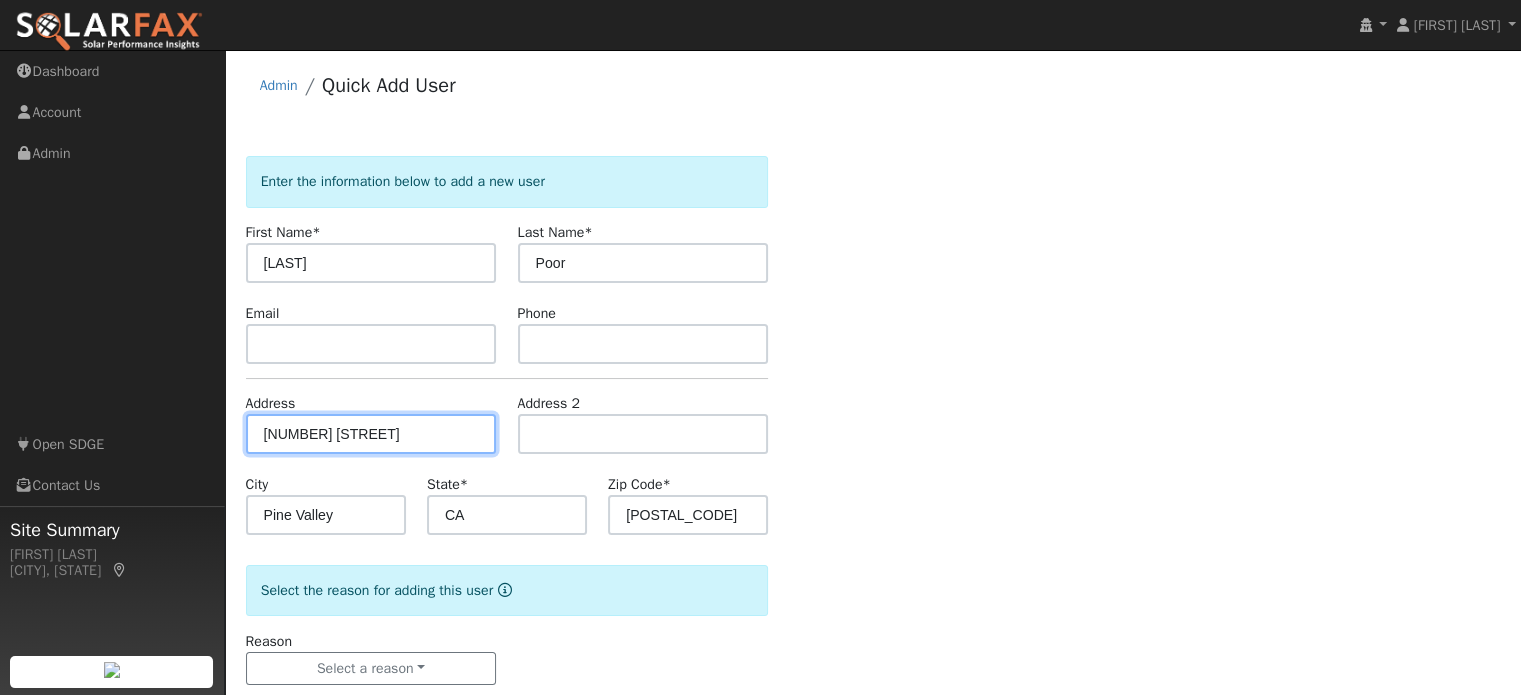 scroll, scrollTop: 39, scrollLeft: 0, axis: vertical 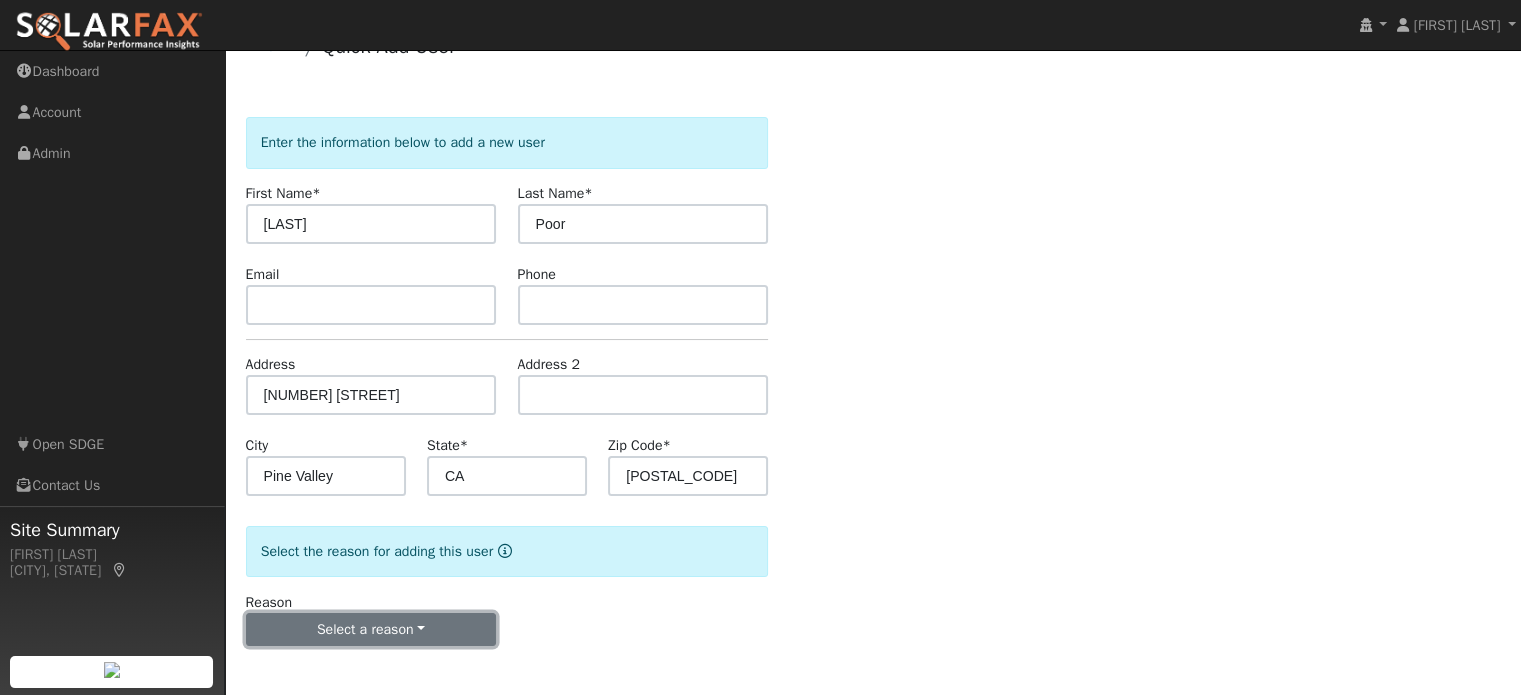 click on "Select a reason" at bounding box center (371, 630) 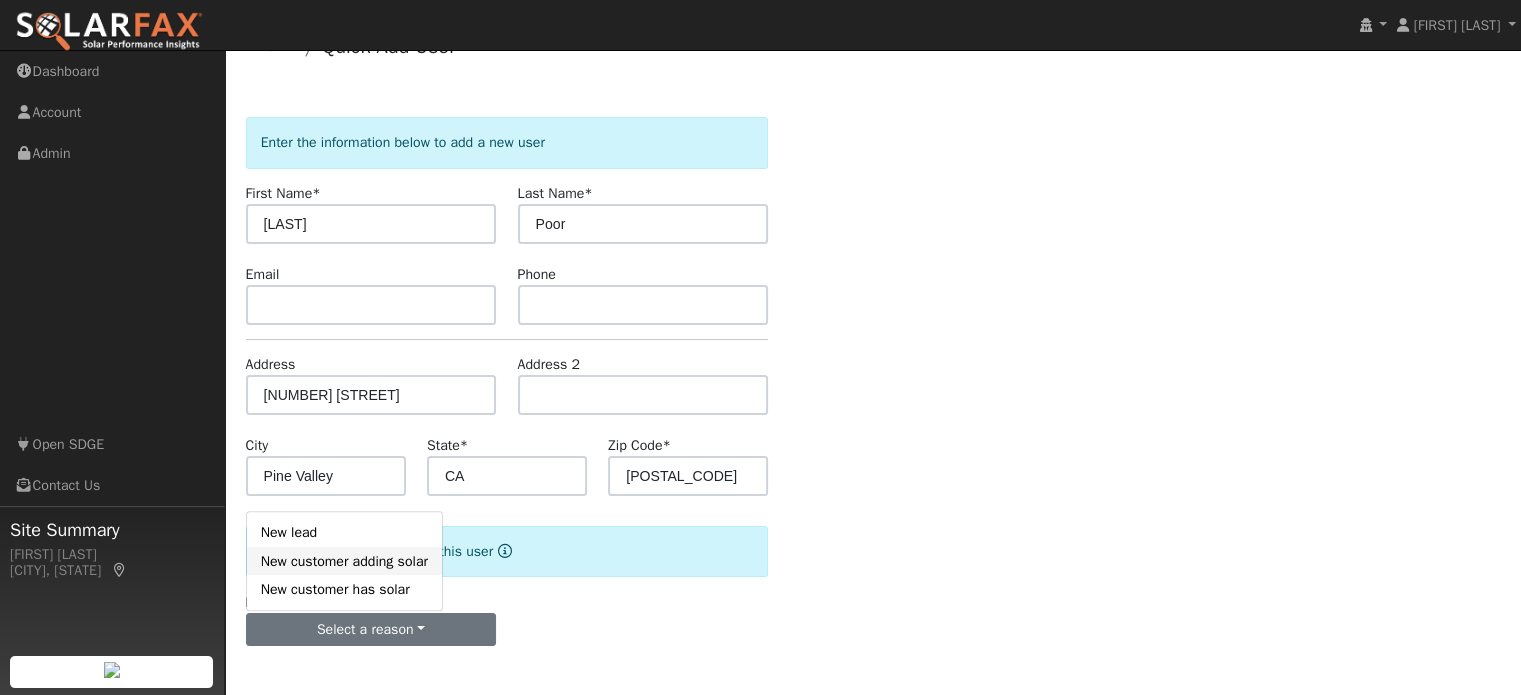 click on "New customer adding solar" at bounding box center (344, 561) 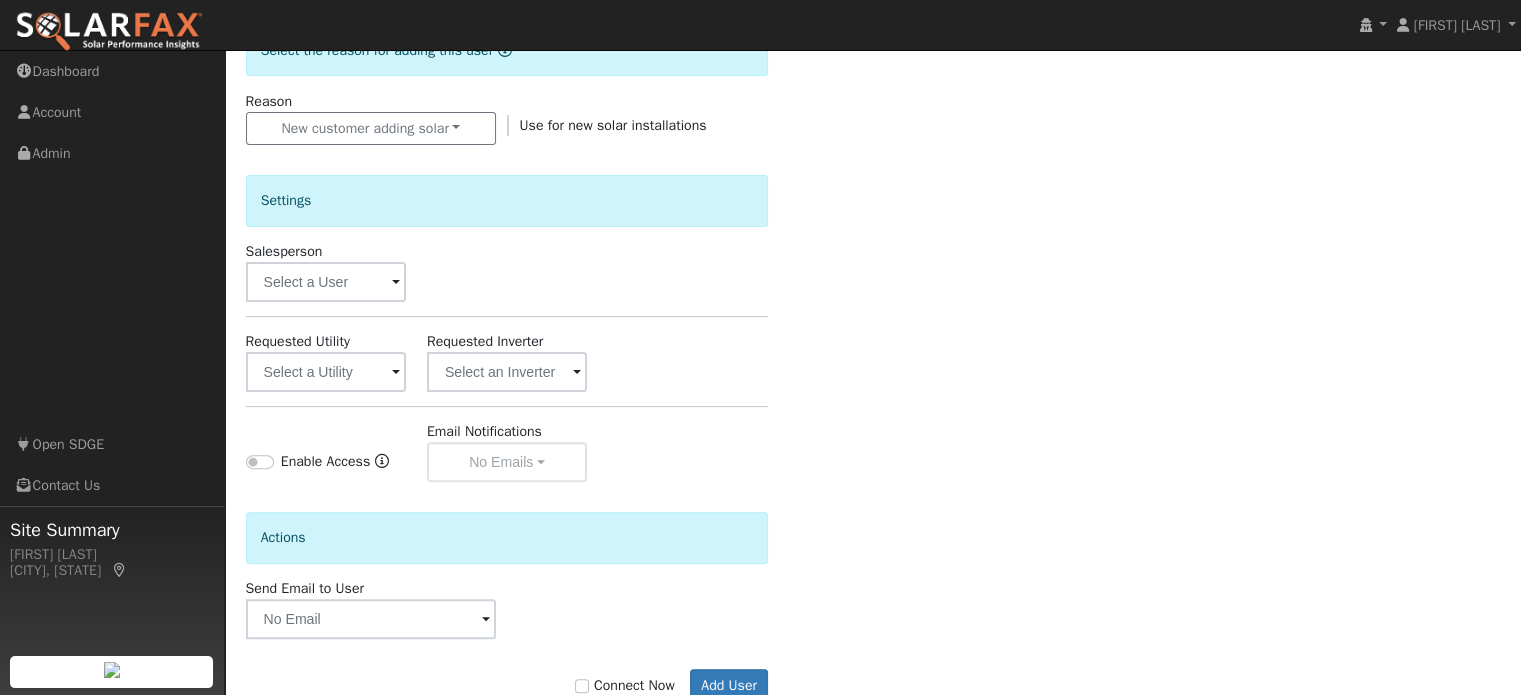 scroll, scrollTop: 595, scrollLeft: 0, axis: vertical 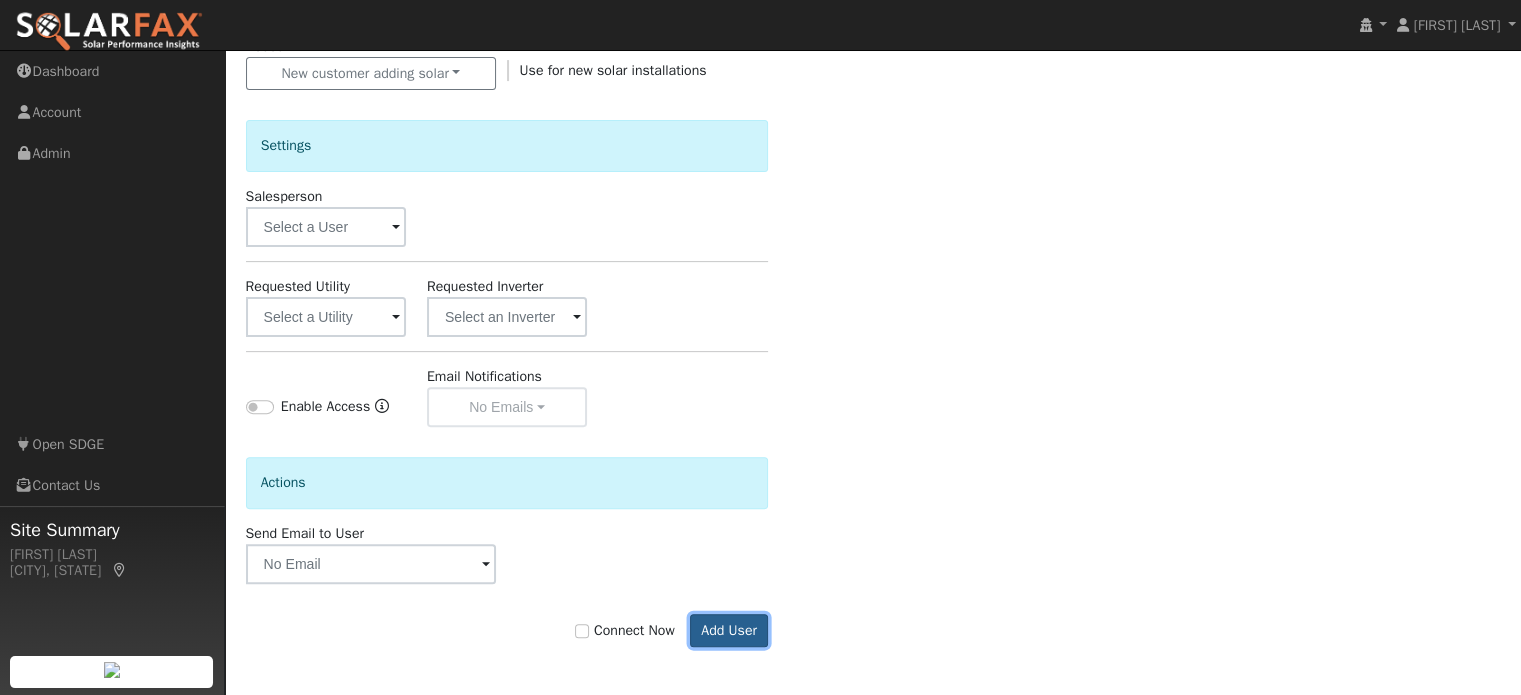 click on "Add User" at bounding box center [729, 631] 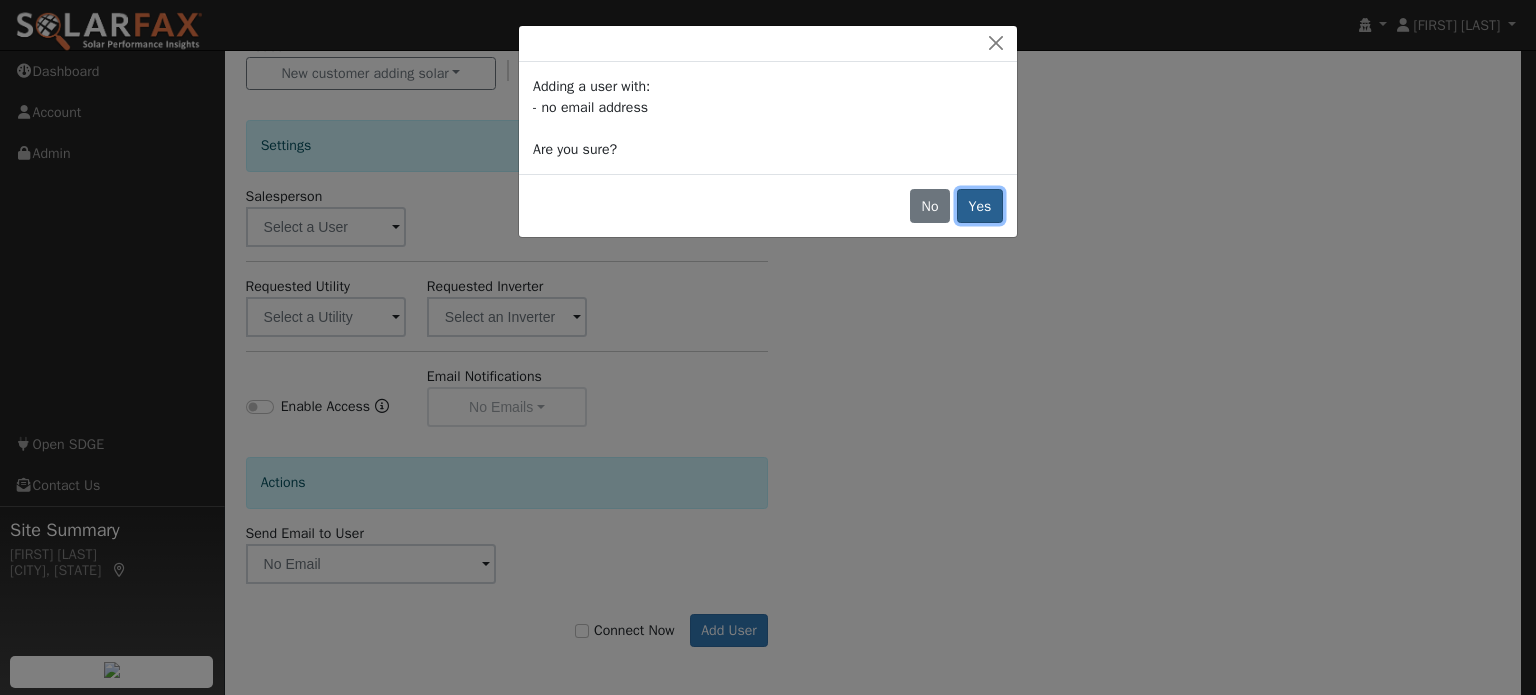 click on "Yes" at bounding box center (980, 206) 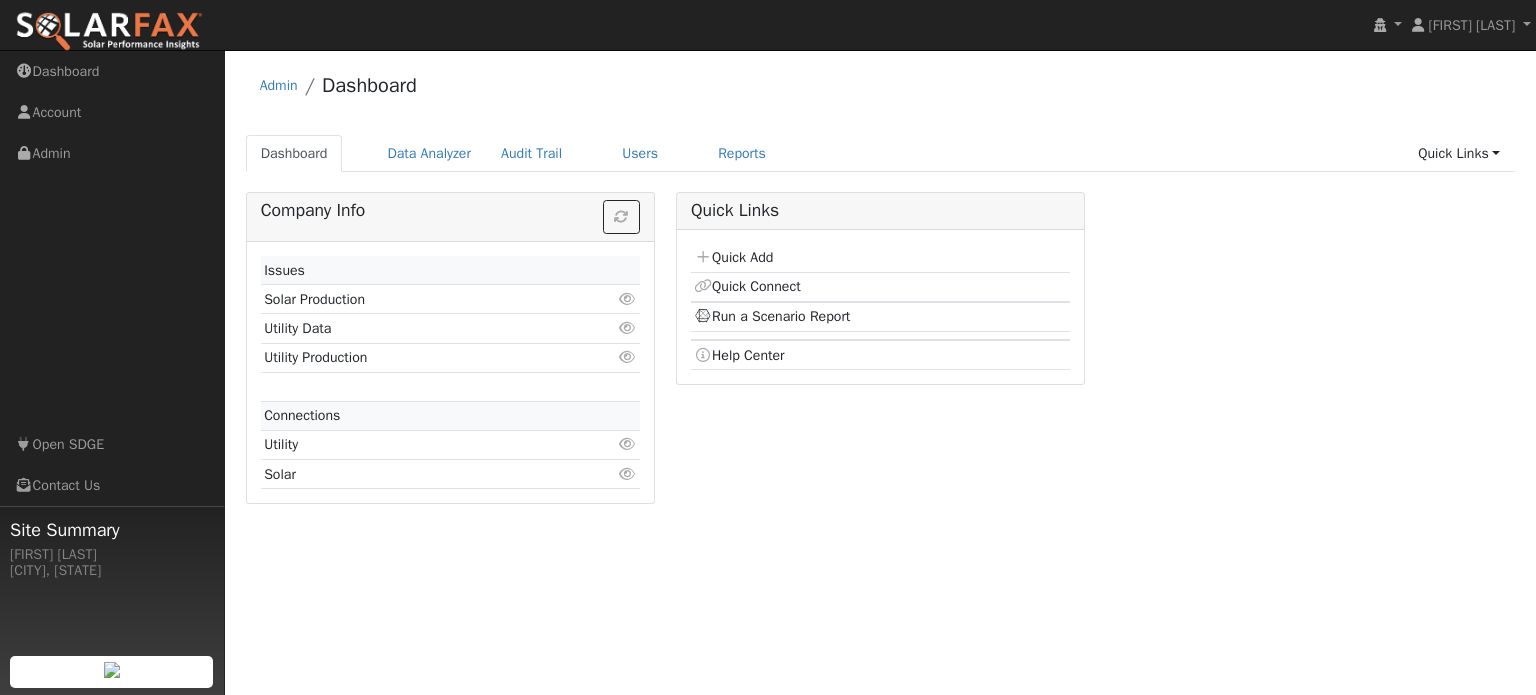scroll, scrollTop: 0, scrollLeft: 0, axis: both 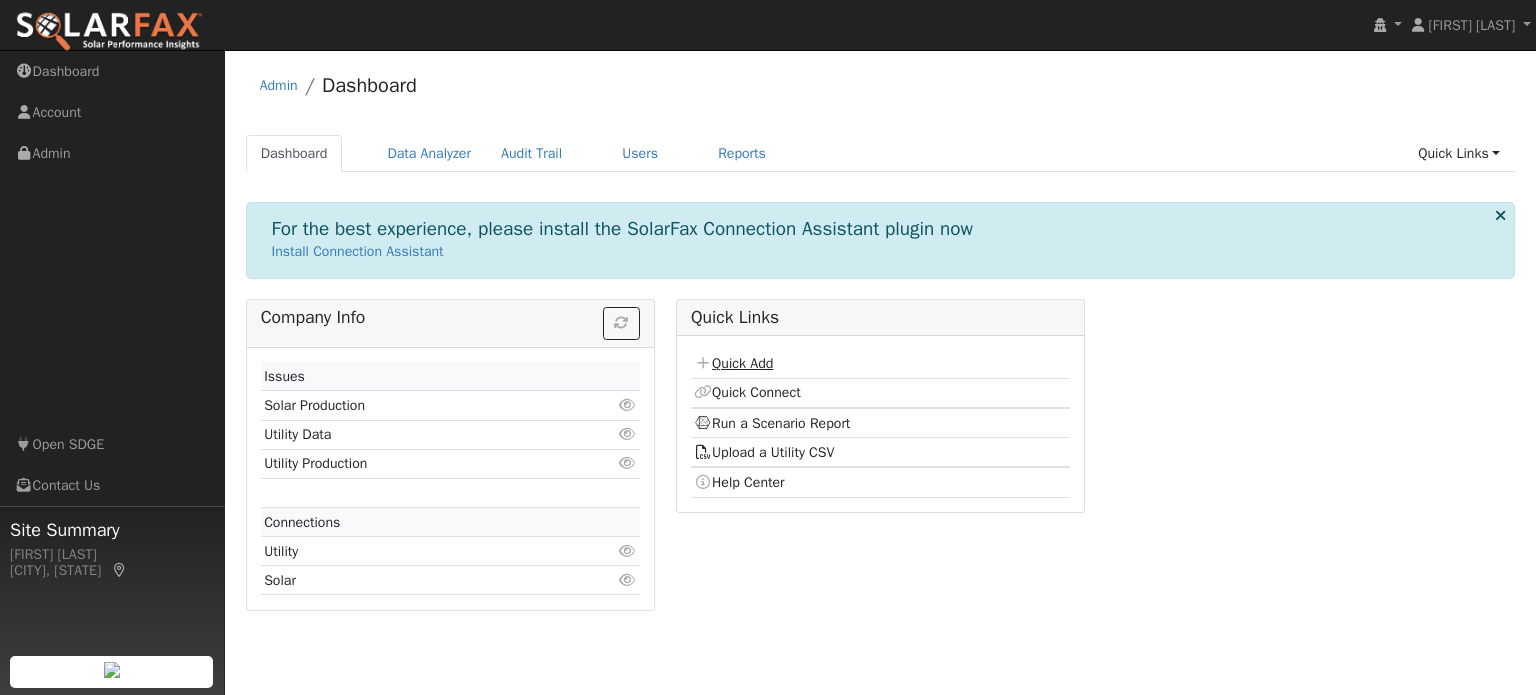 click on "Quick Add" at bounding box center (733, 363) 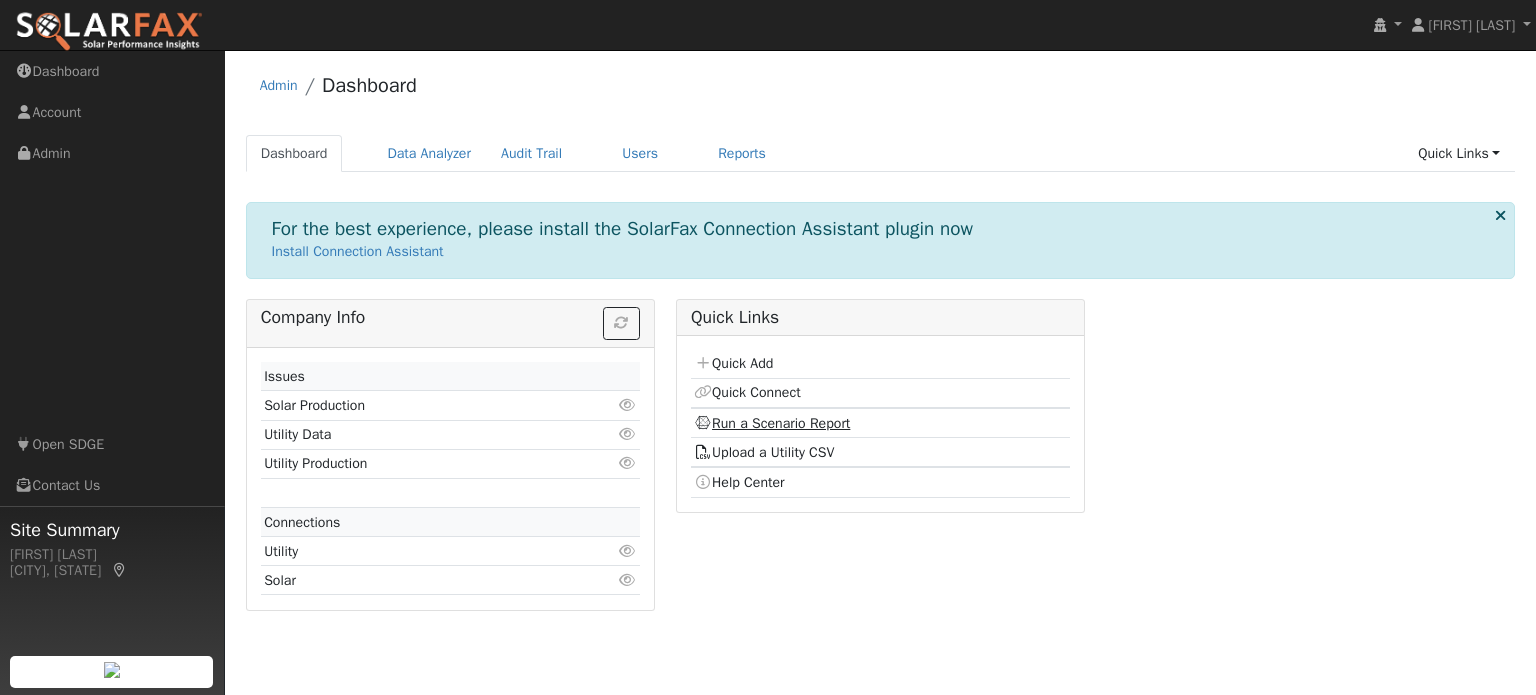 click on "Run a Scenario Report" at bounding box center [772, 423] 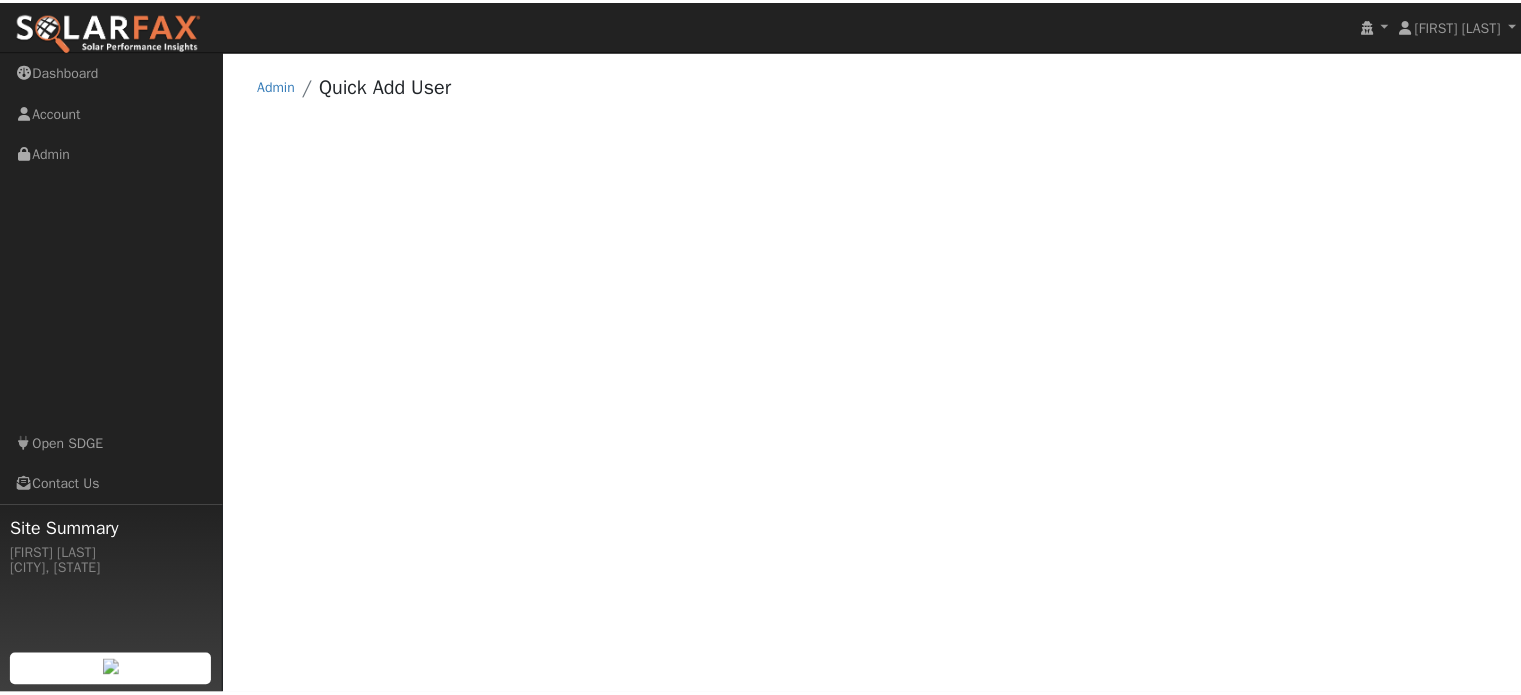 scroll, scrollTop: 0, scrollLeft: 0, axis: both 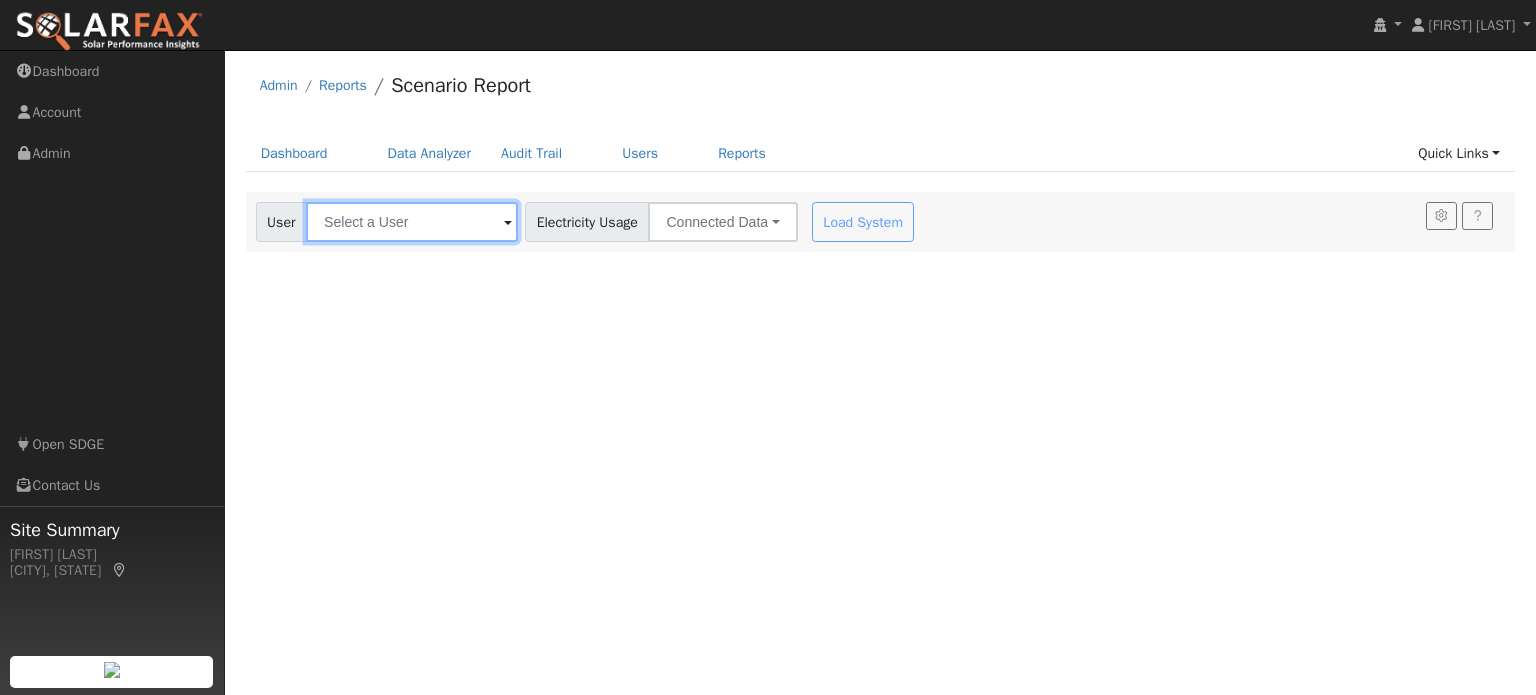 click at bounding box center [412, 222] 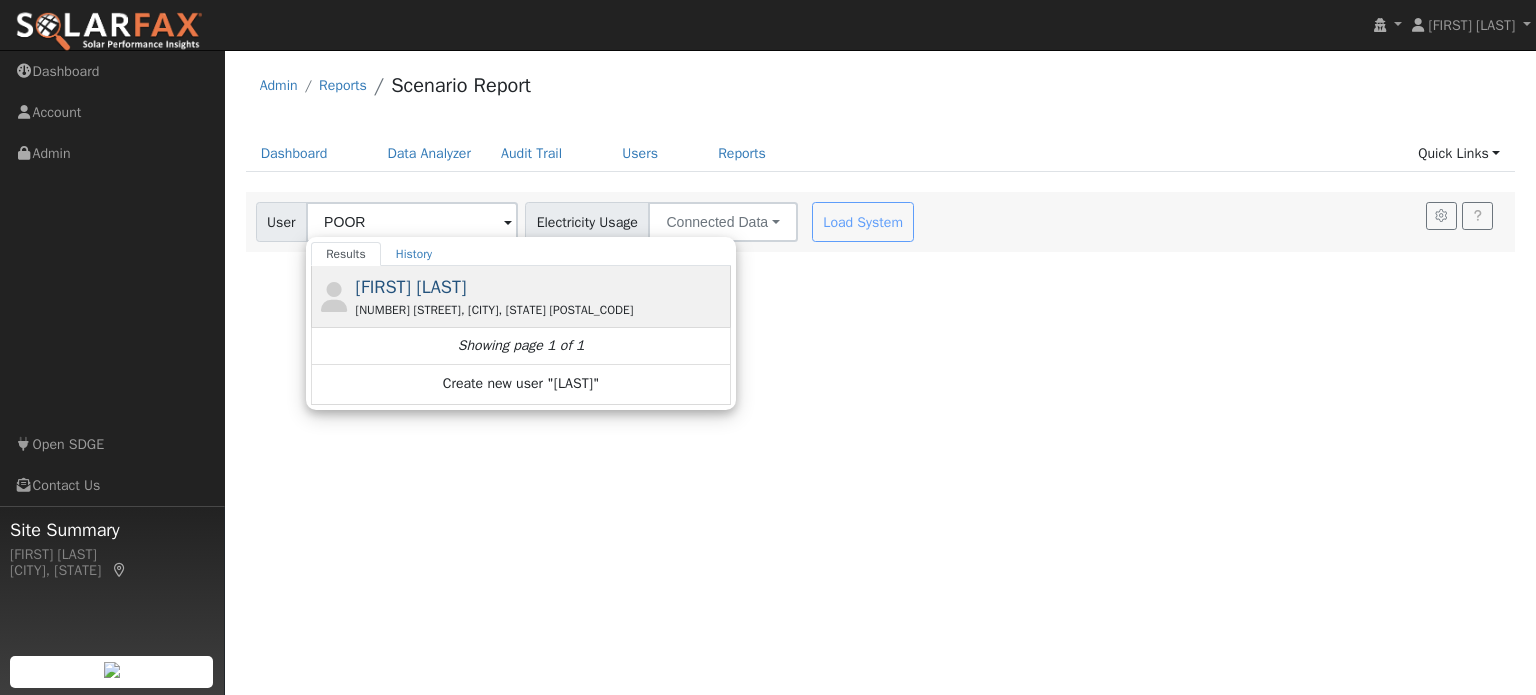 click on "[NUMBER] [STREET], [CITY], [STATE] [POSTAL_CODE]" at bounding box center (541, 310) 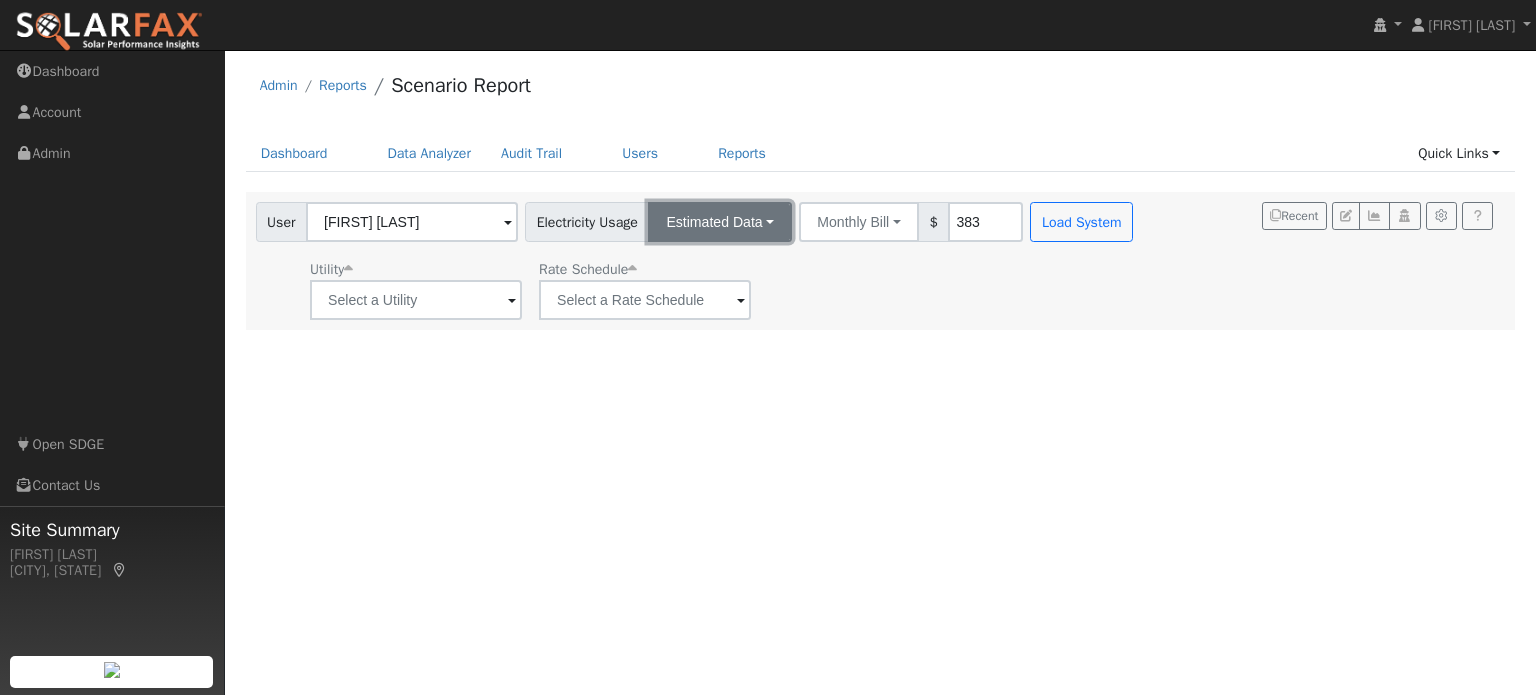 click on "Estimated Data" at bounding box center (720, 222) 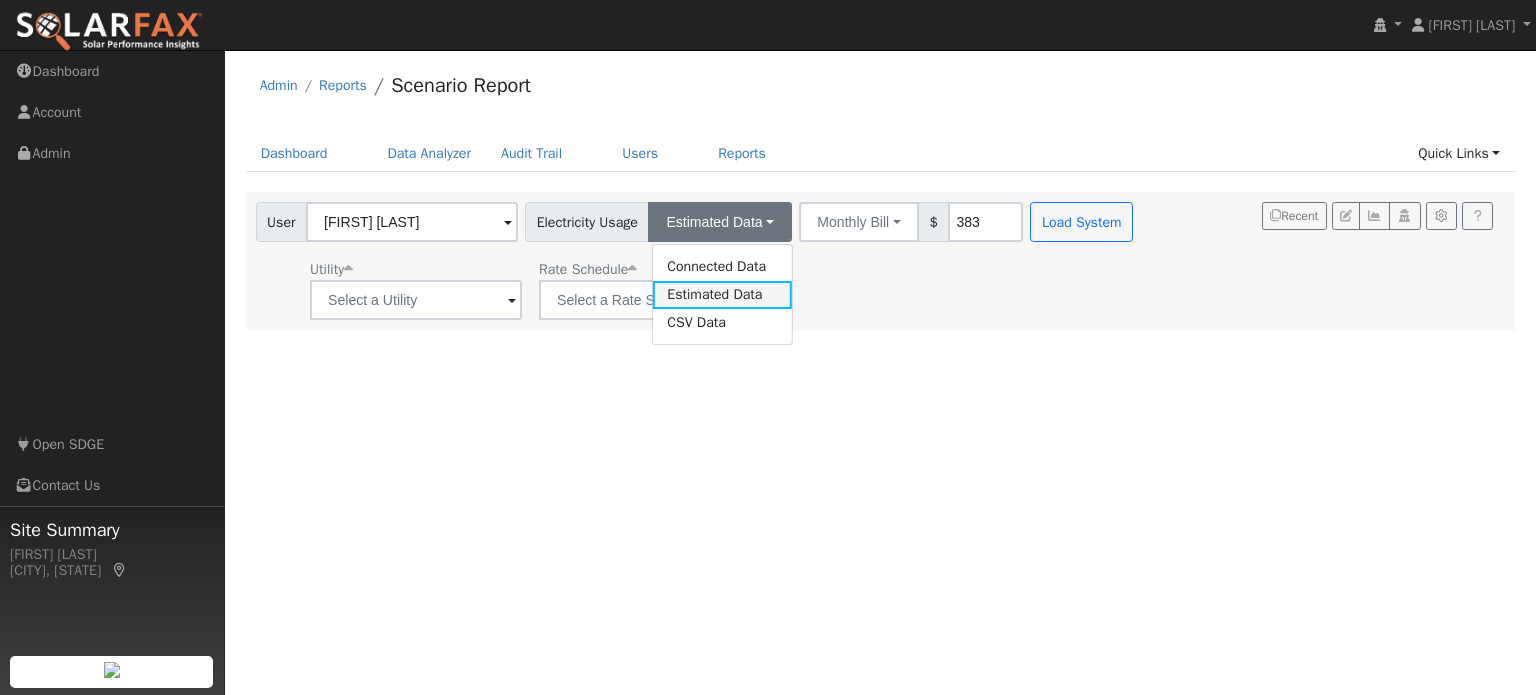 click on "Estimated Data" at bounding box center (722, 295) 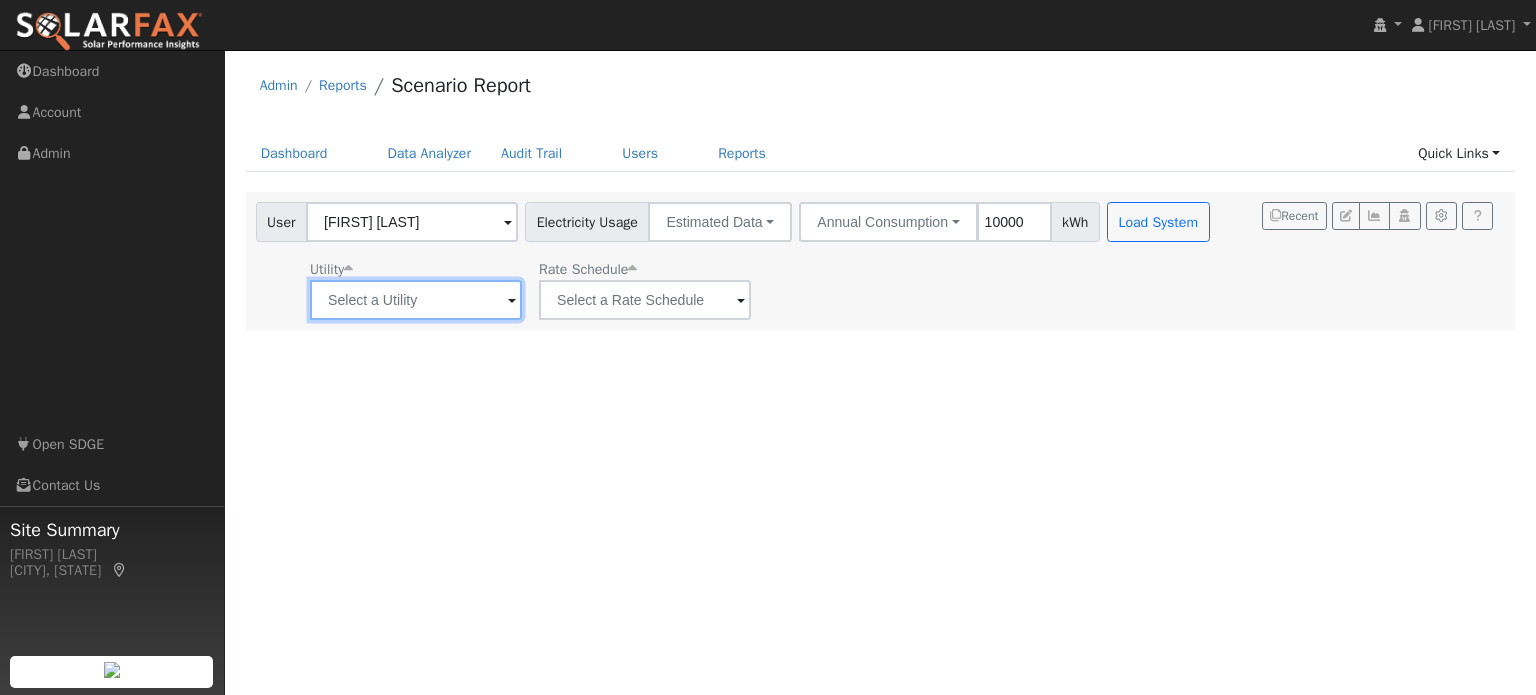 click at bounding box center (416, 300) 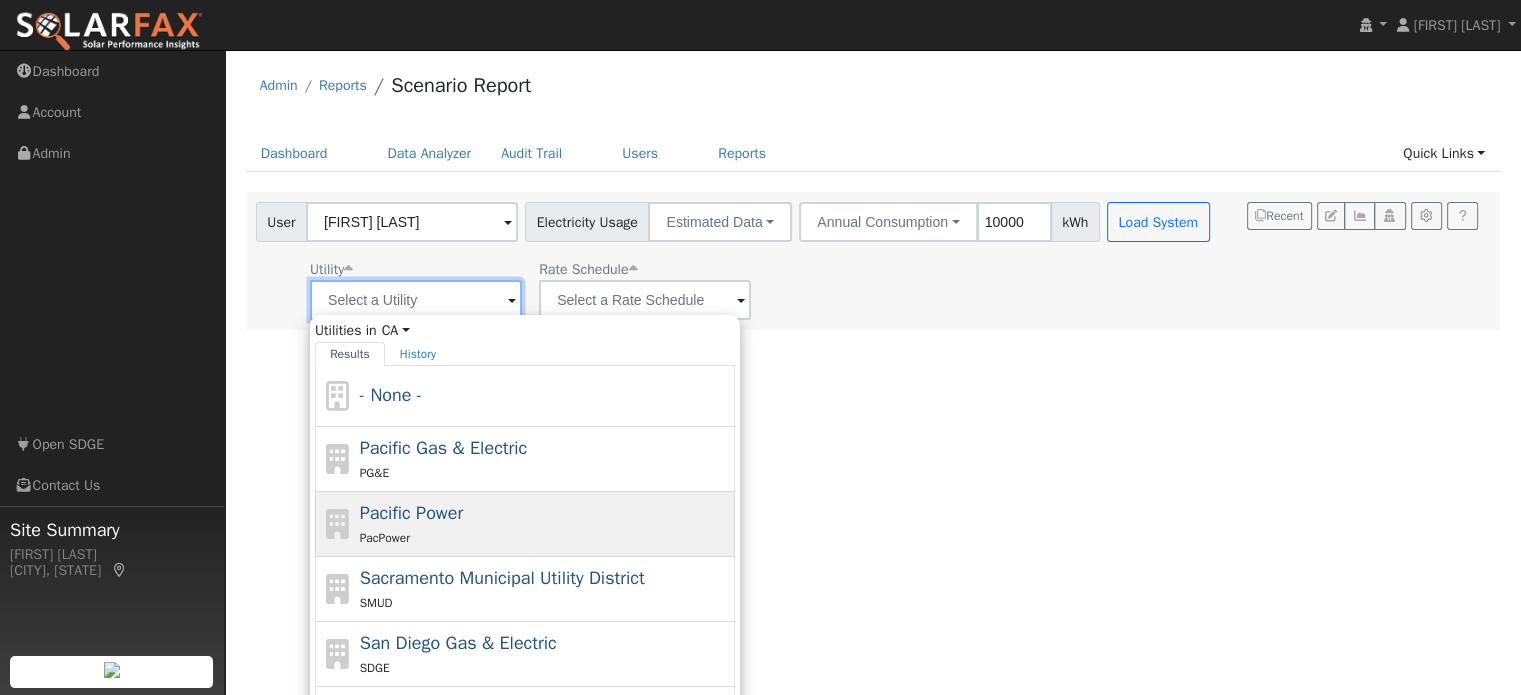 scroll, scrollTop: 95, scrollLeft: 0, axis: vertical 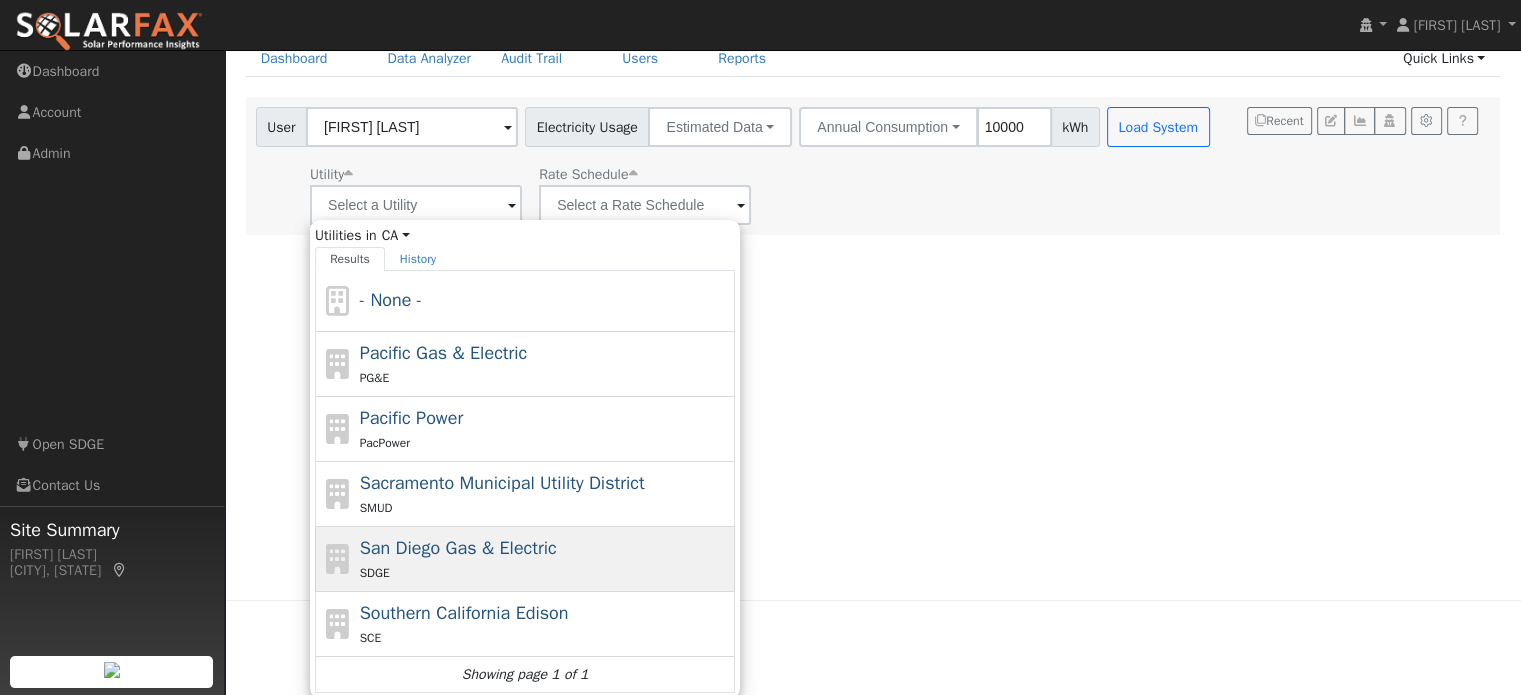 click on "San Diego Gas & Electric" at bounding box center [458, 548] 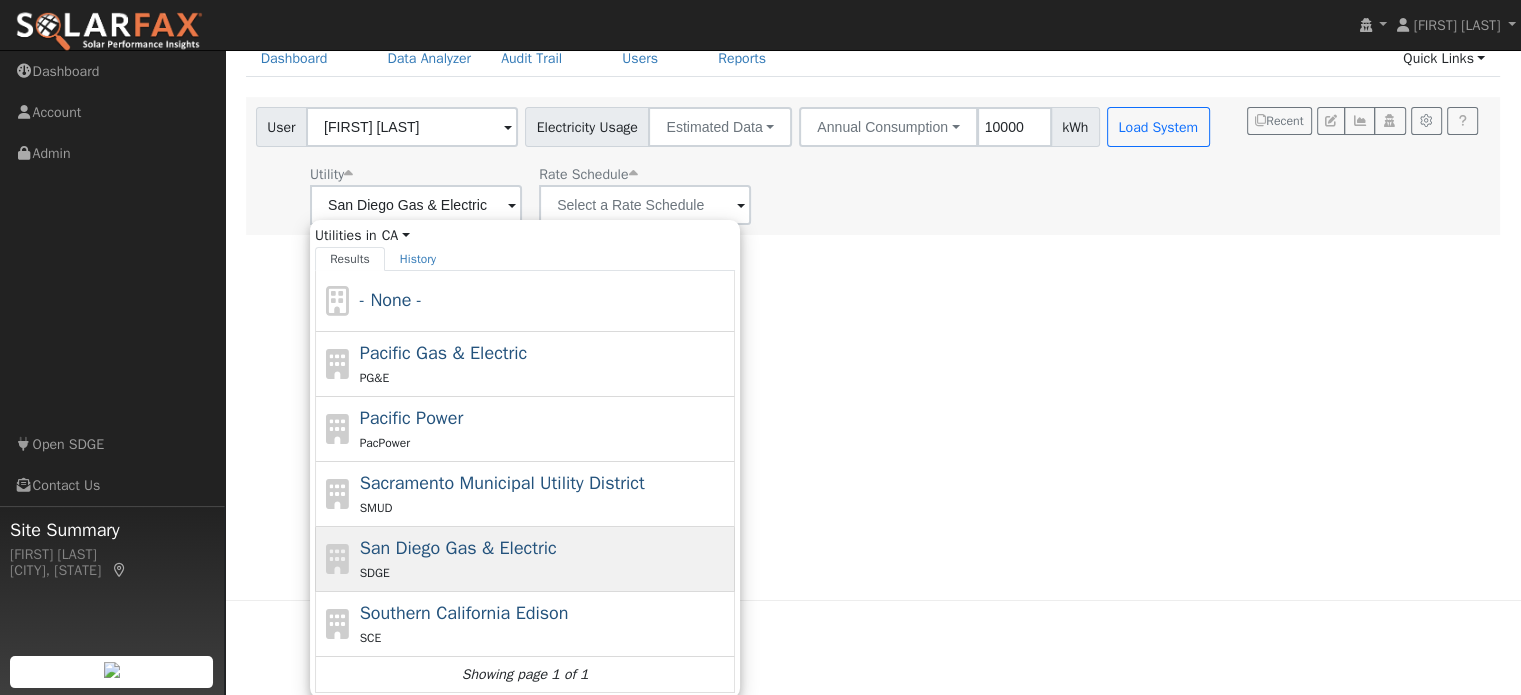 scroll, scrollTop: 0, scrollLeft: 0, axis: both 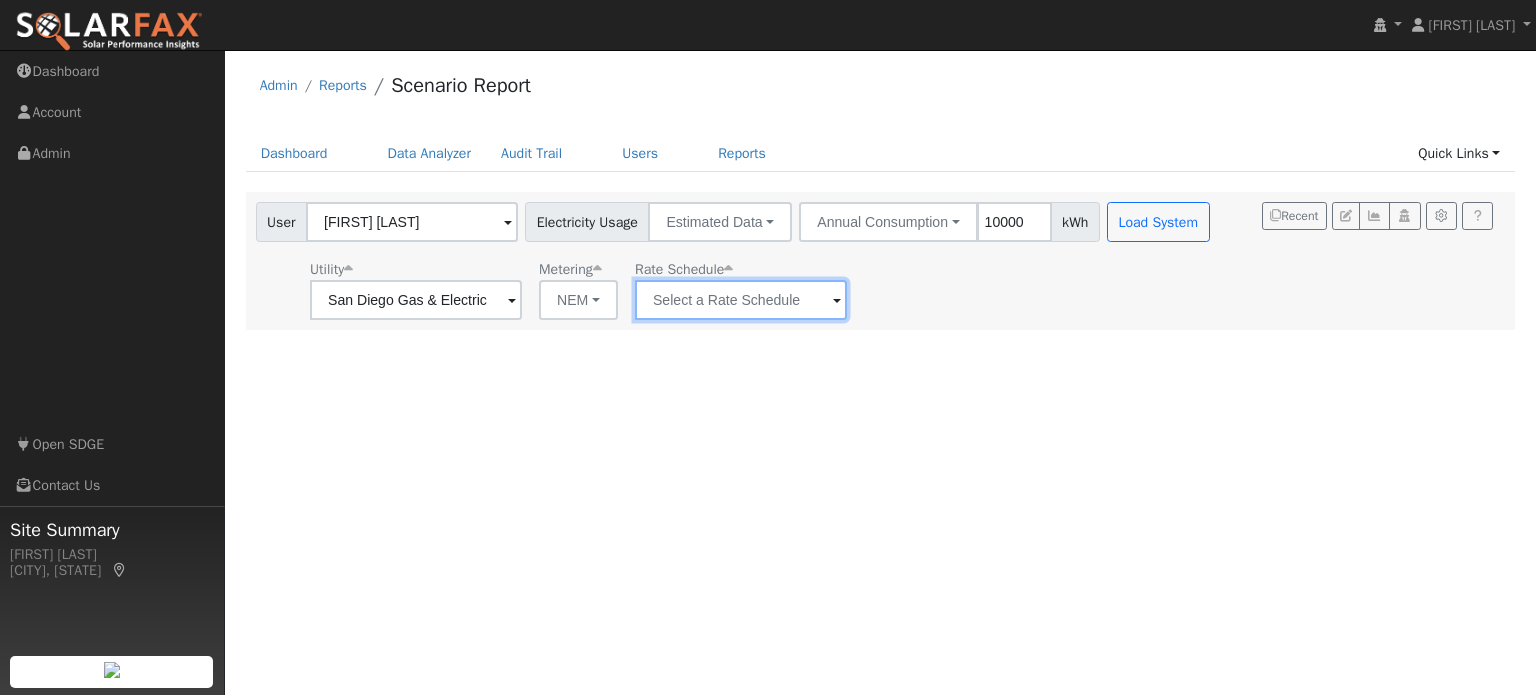 click at bounding box center (416, 300) 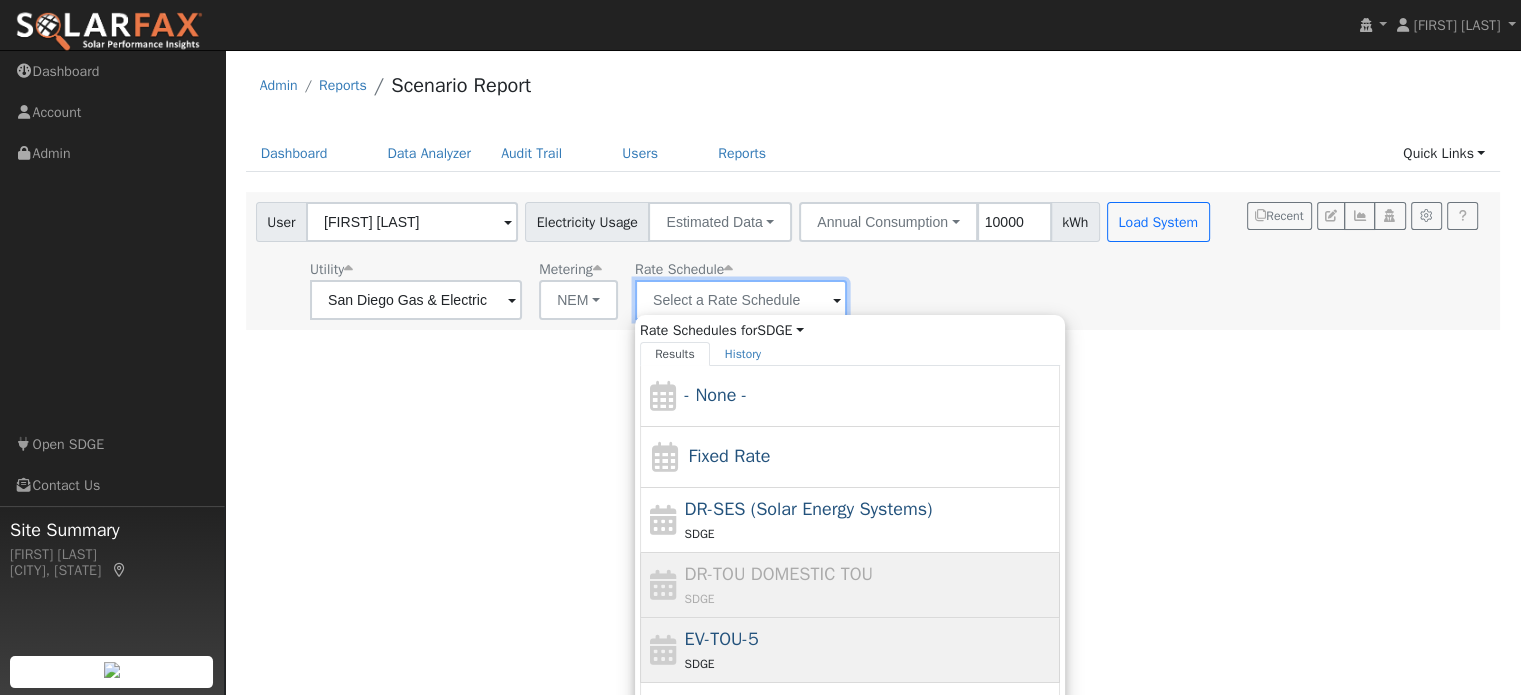 scroll, scrollTop: 87, scrollLeft: 0, axis: vertical 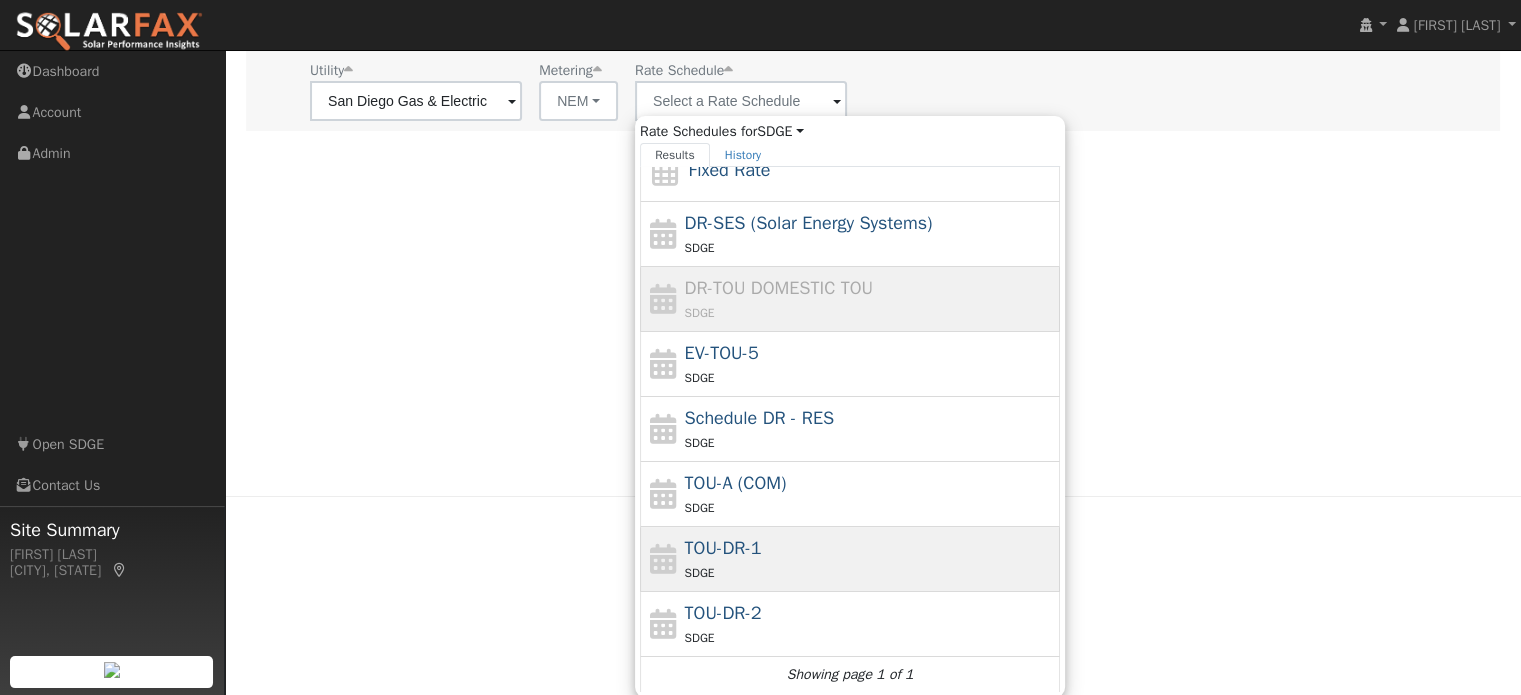 click on "TOU-DR-1 SDGE" at bounding box center (870, 559) 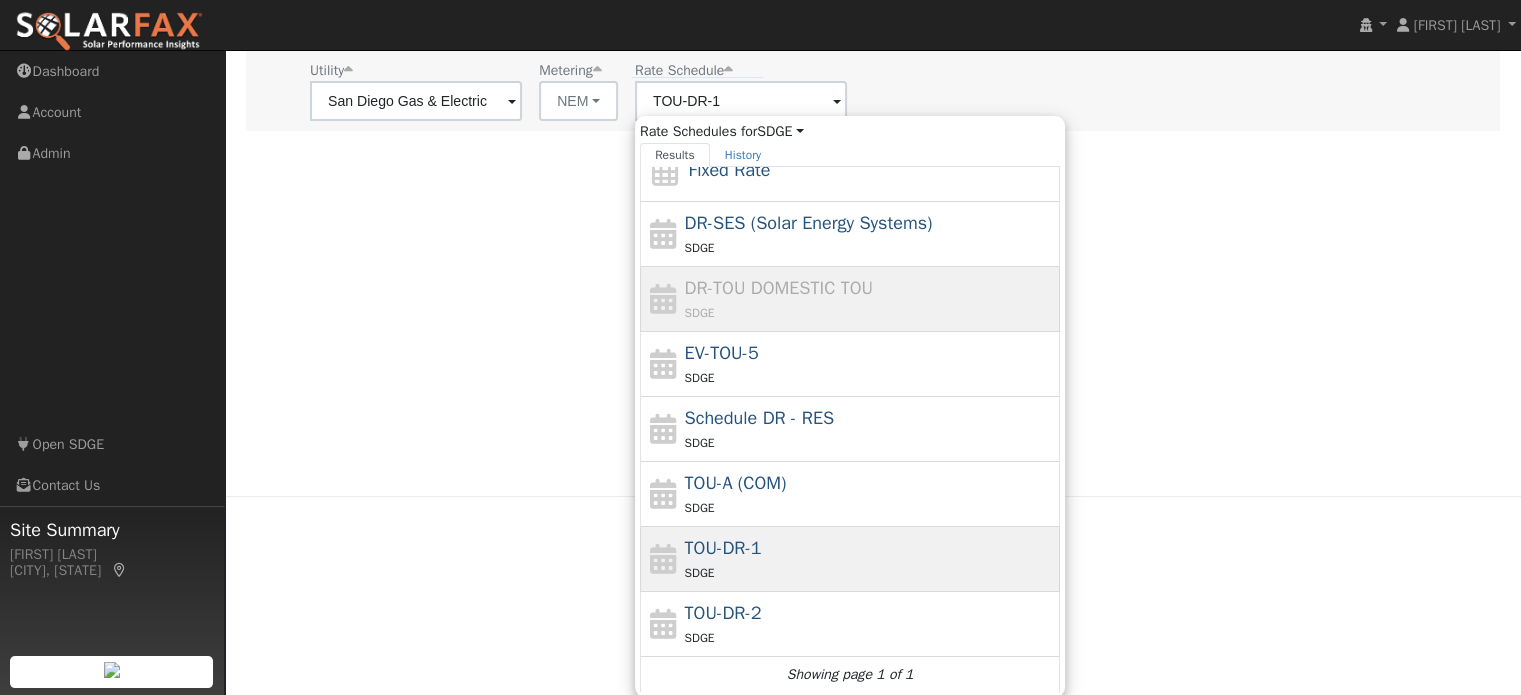 scroll, scrollTop: 0, scrollLeft: 0, axis: both 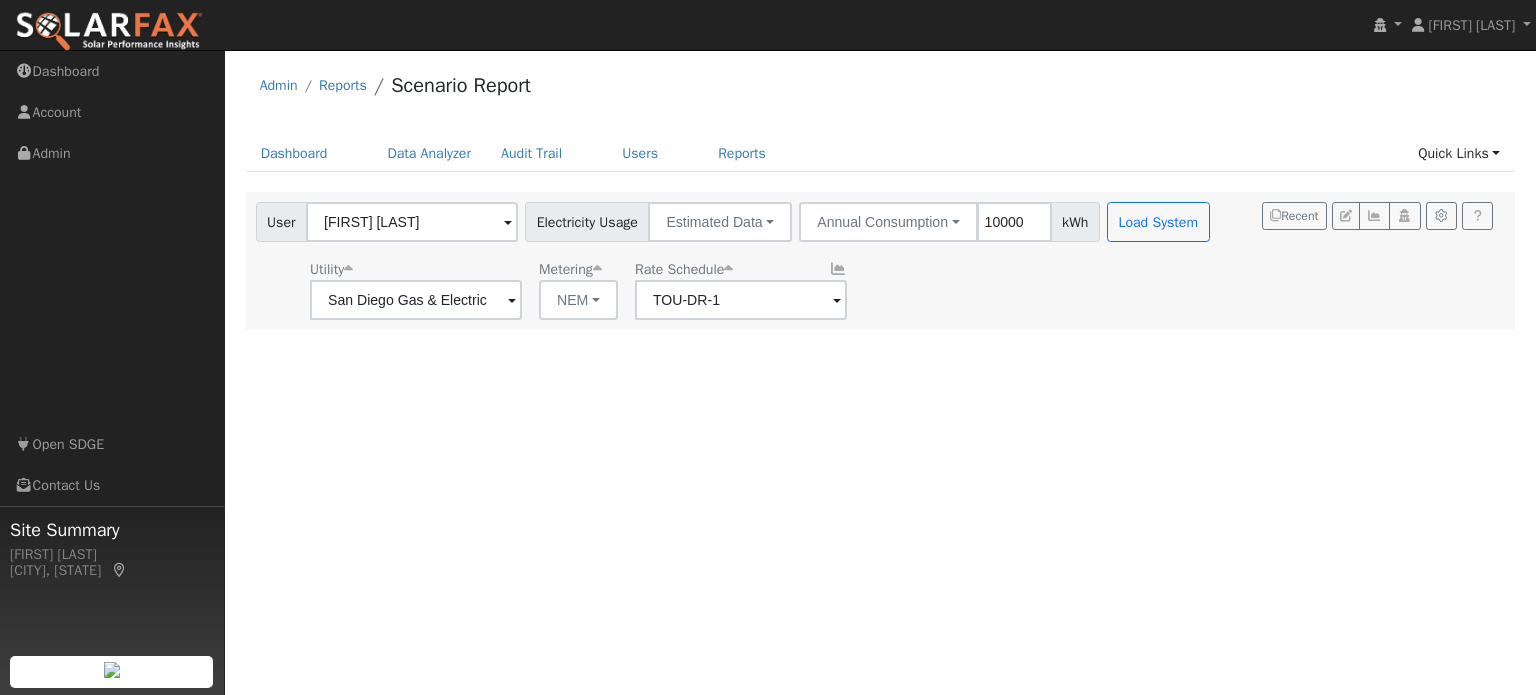 click on "User Profile First name Last name Email Email Notifications No Emails No Emails Weekly Emails Monthly Emails Cancel Save
Terms Of Service
Close
Login as User
Select a User
Admin
Reports
Scenario Report" at bounding box center (880, 372) 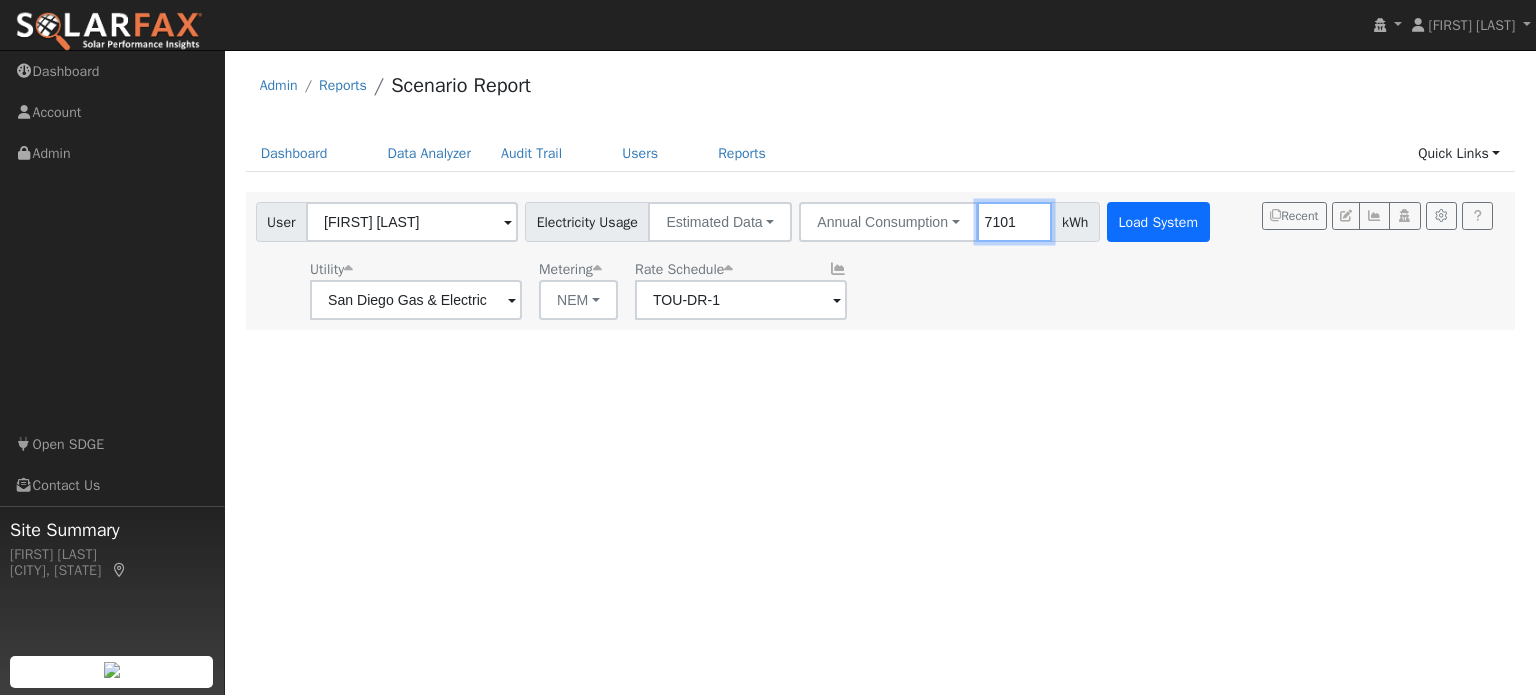 type on "7101" 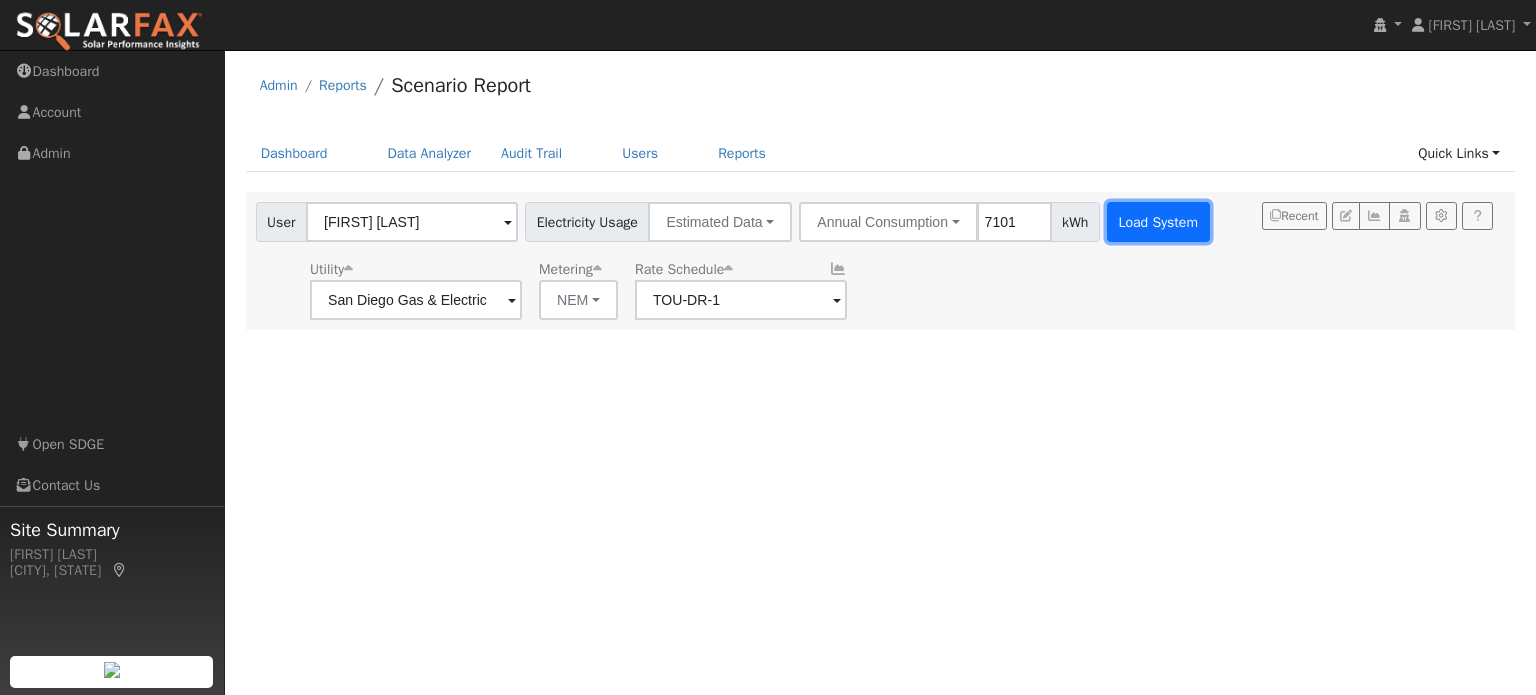 click on "Load System" at bounding box center (1158, 222) 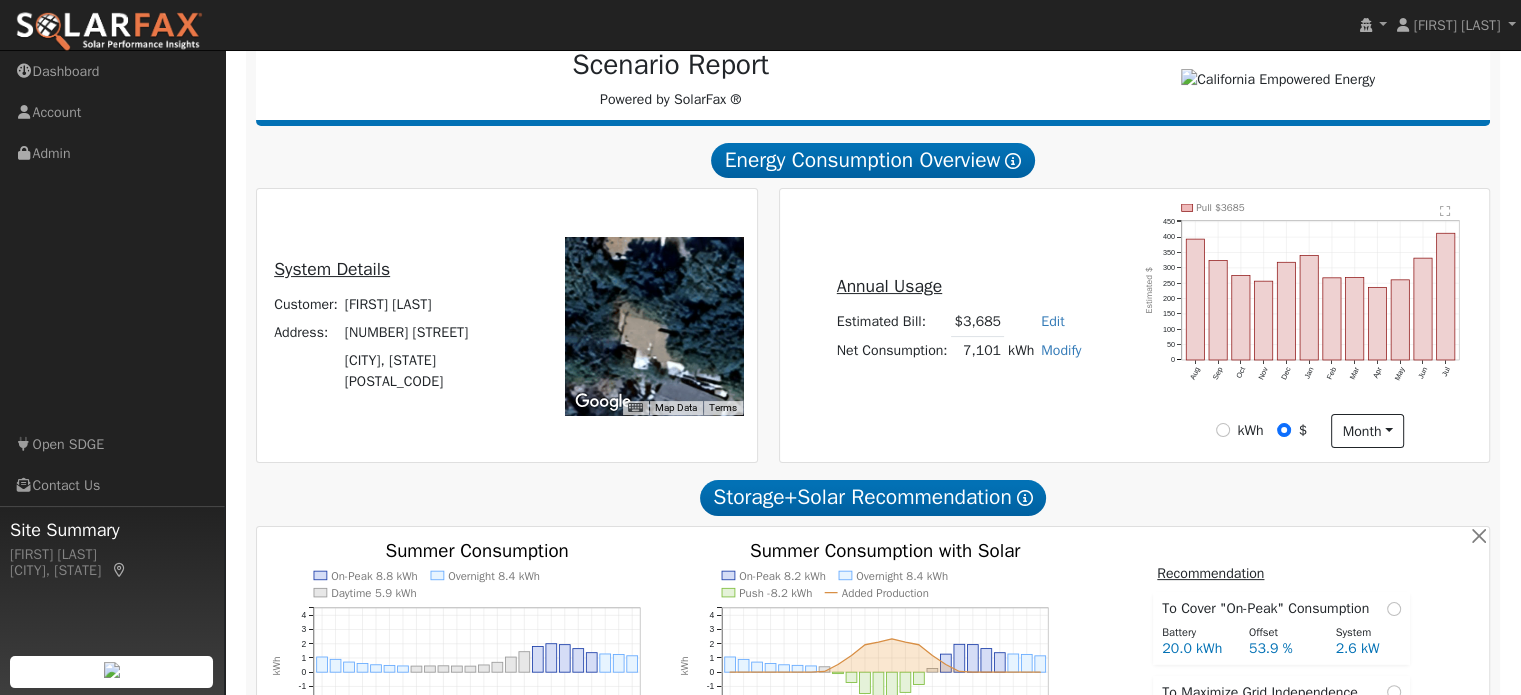scroll, scrollTop: 304, scrollLeft: 0, axis: vertical 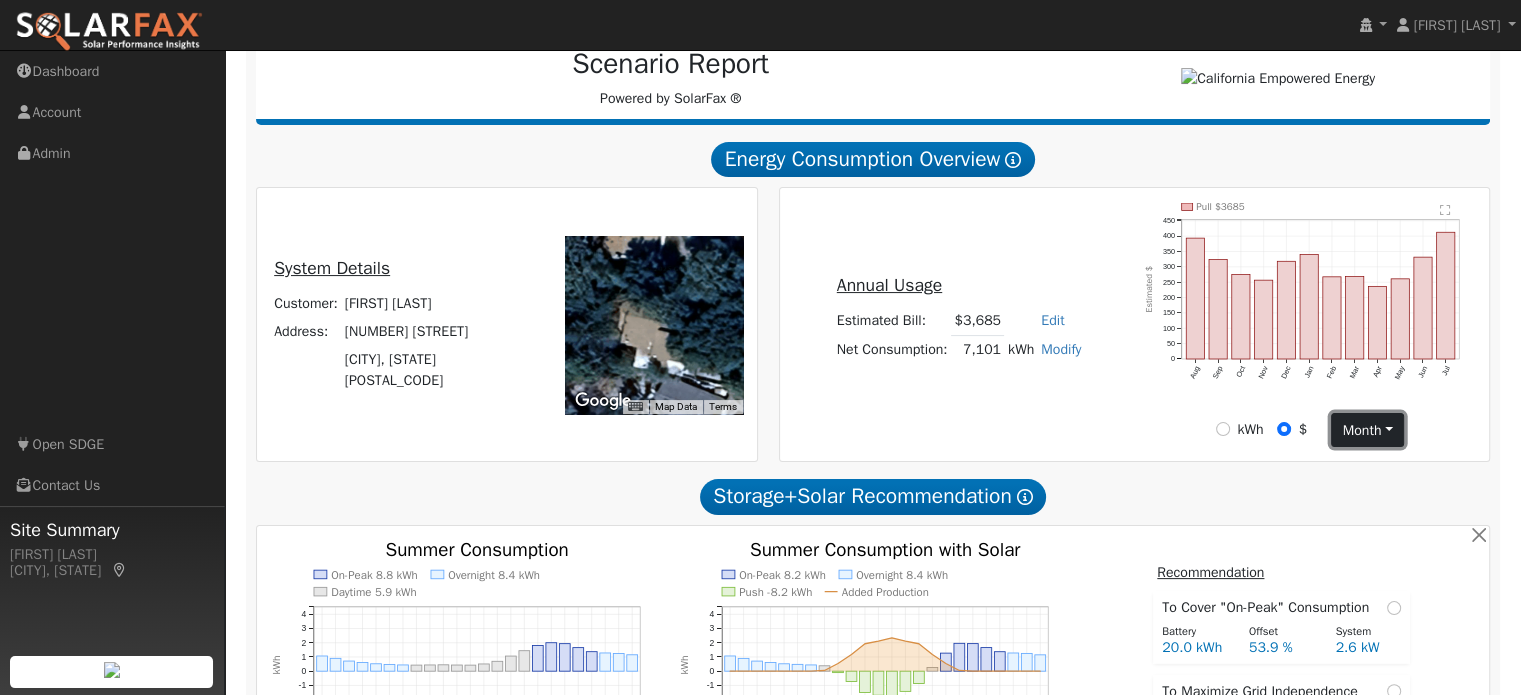 click on "month" at bounding box center (1367, 430) 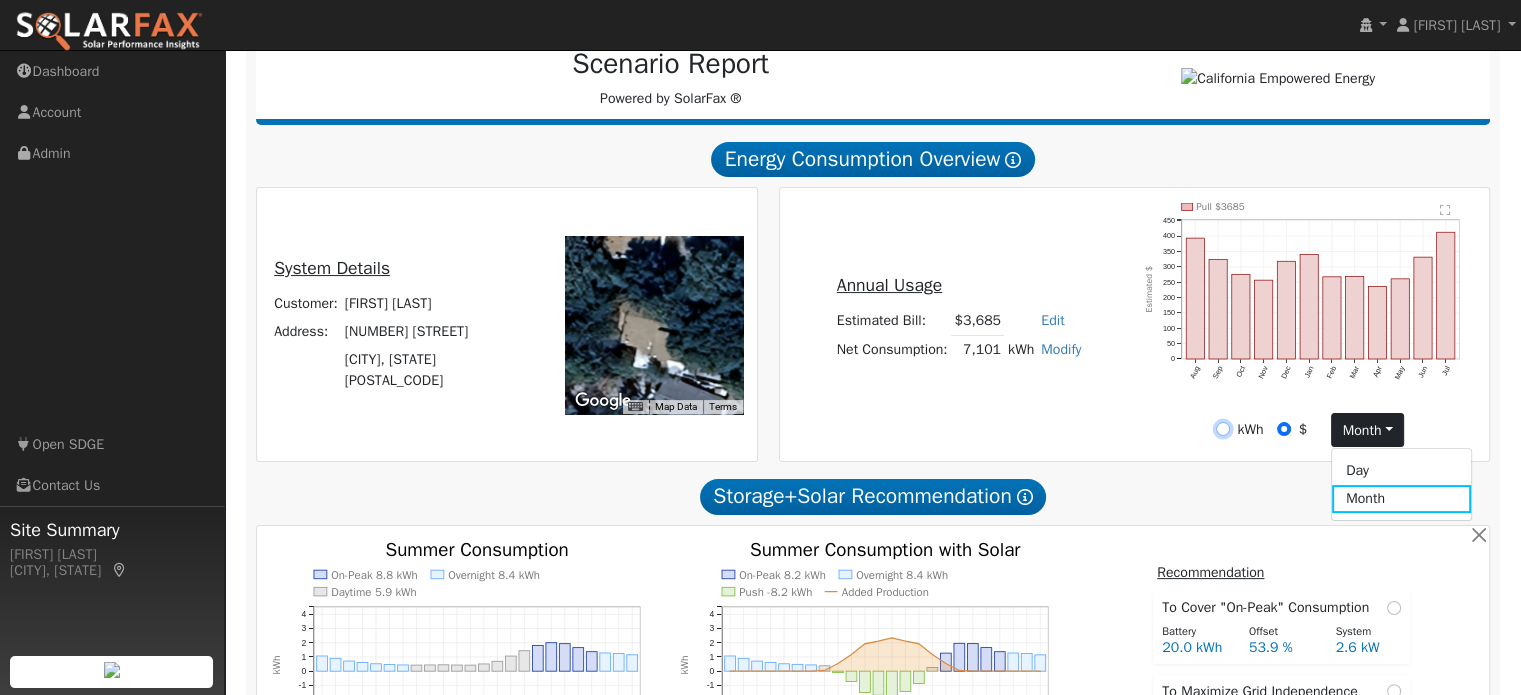 click on "kWh" at bounding box center (1223, 429) 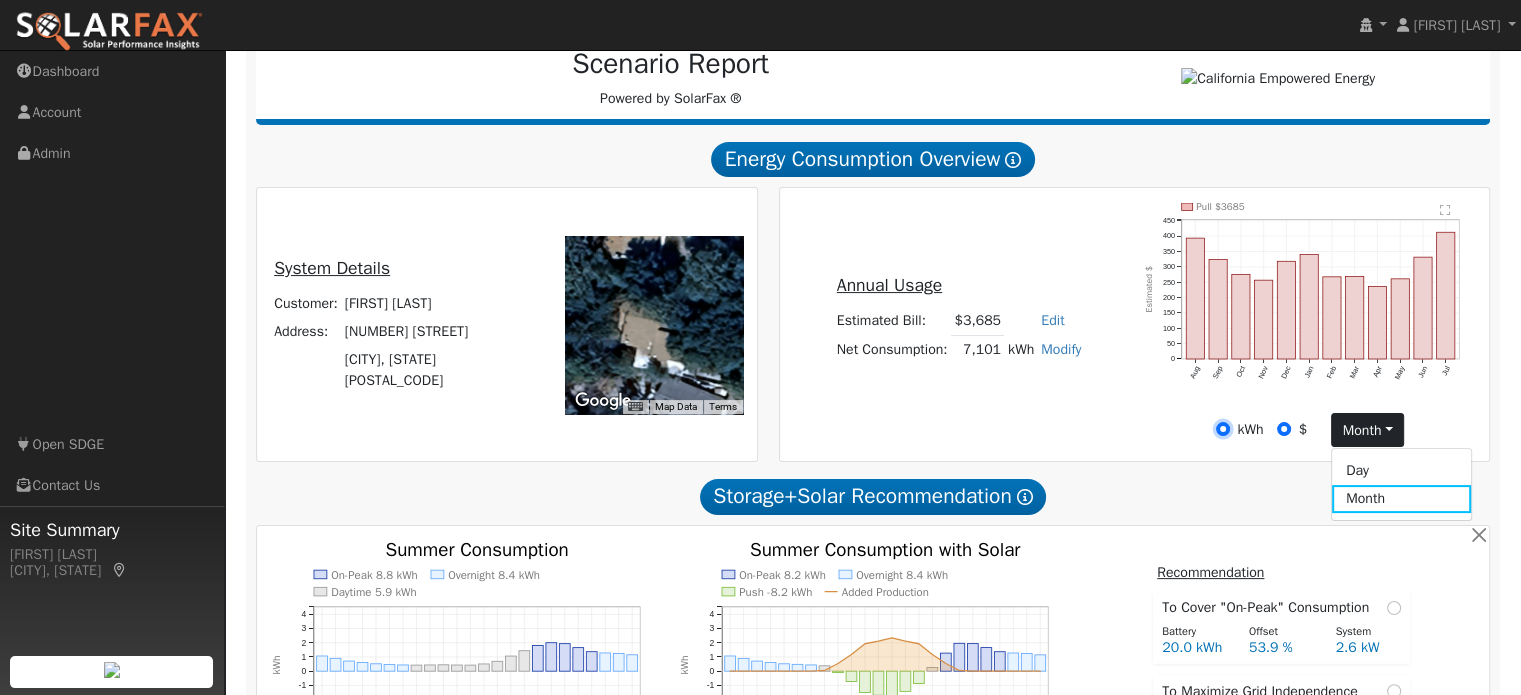 radio on "true" 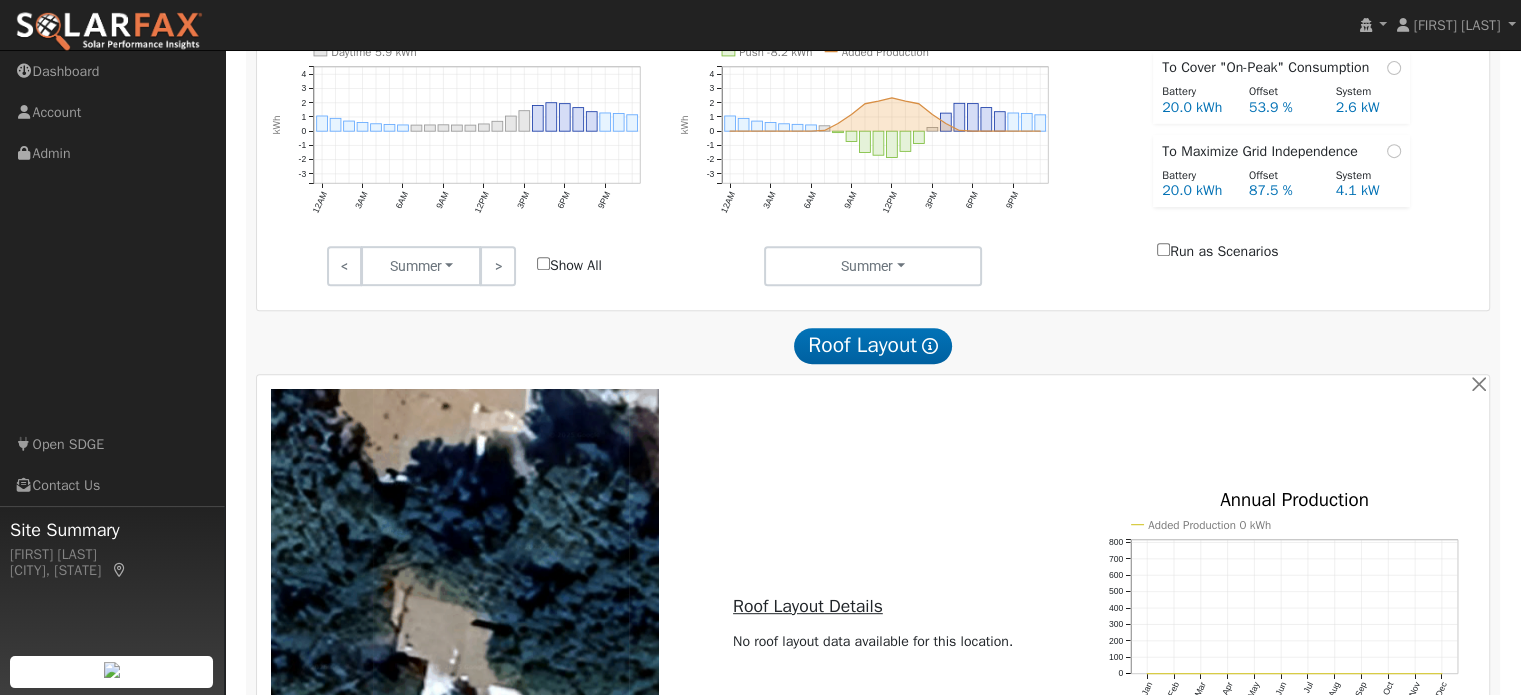 scroll, scrollTop: 882, scrollLeft: 0, axis: vertical 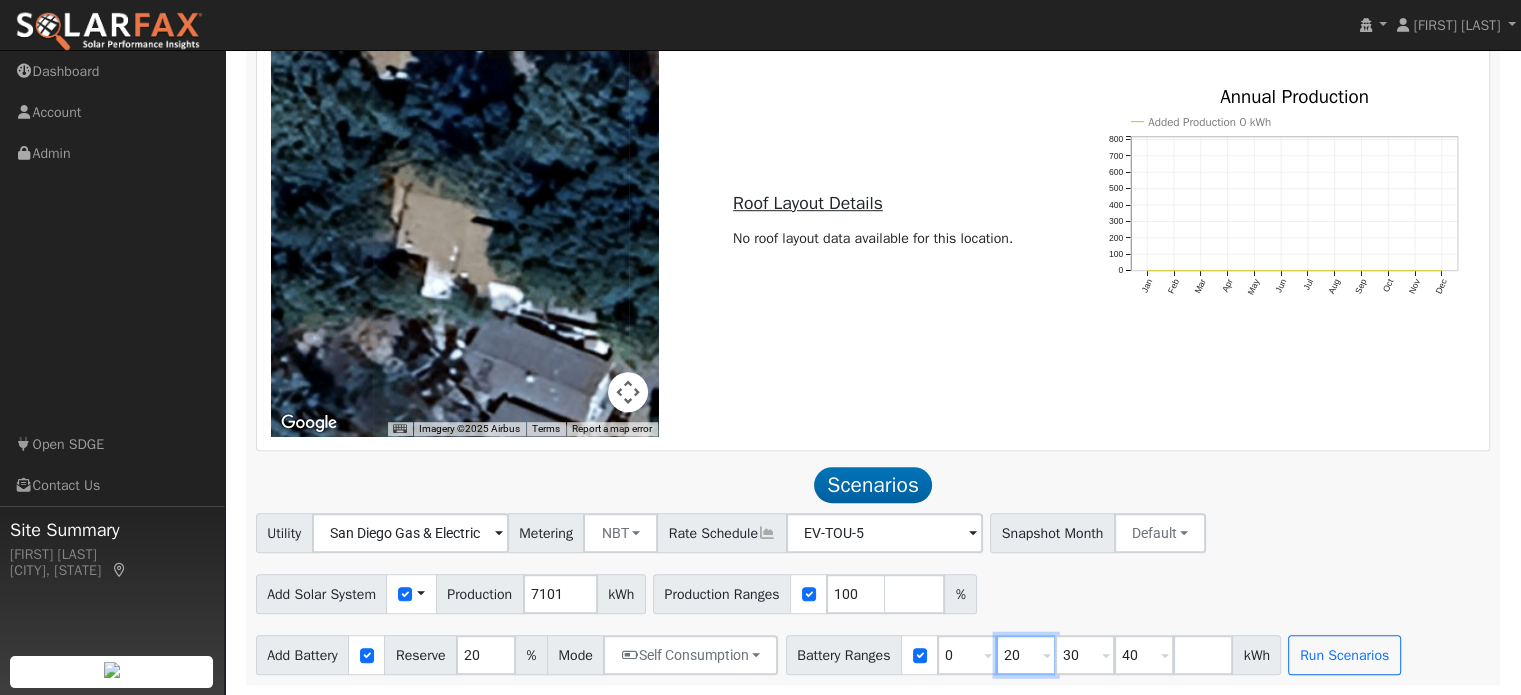 drag, startPoint x: 1009, startPoint y: 656, endPoint x: 1028, endPoint y: 656, distance: 19 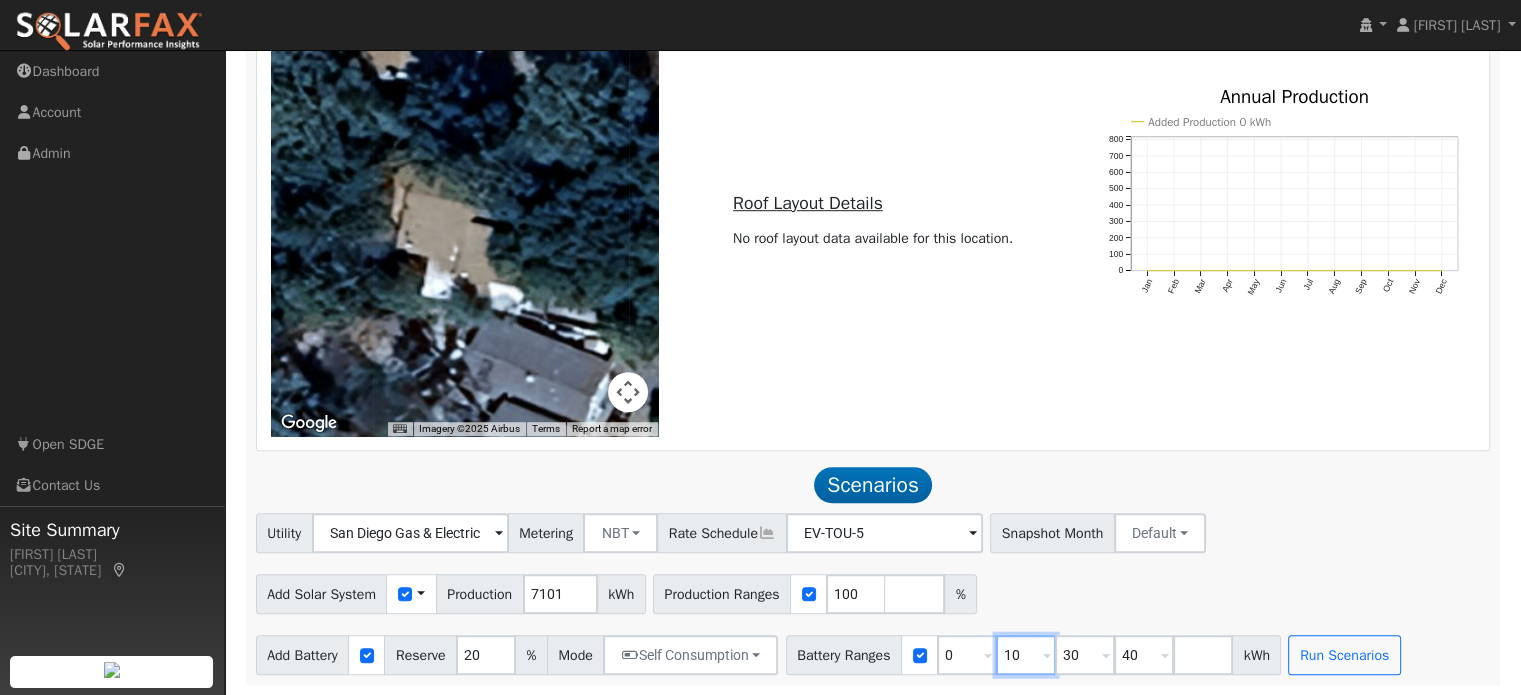 type on "10" 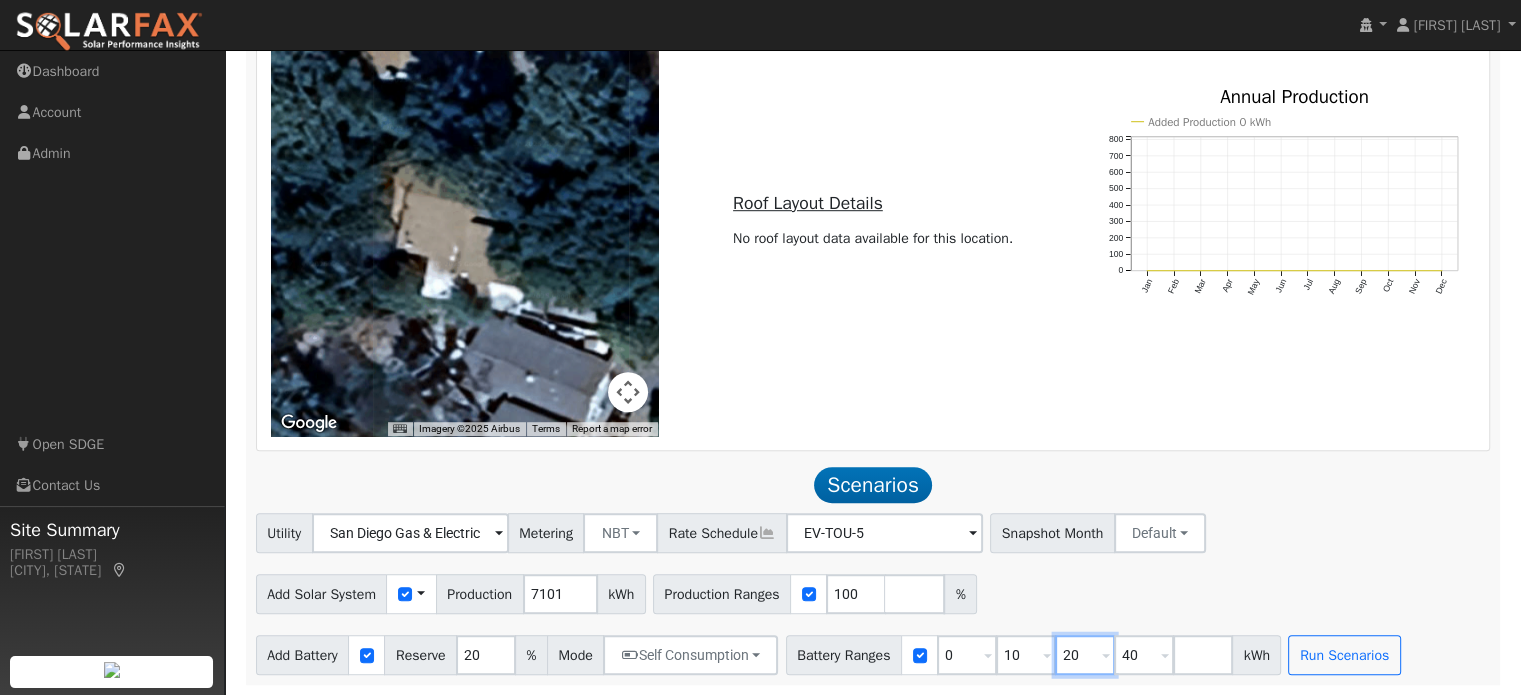 type on "20" 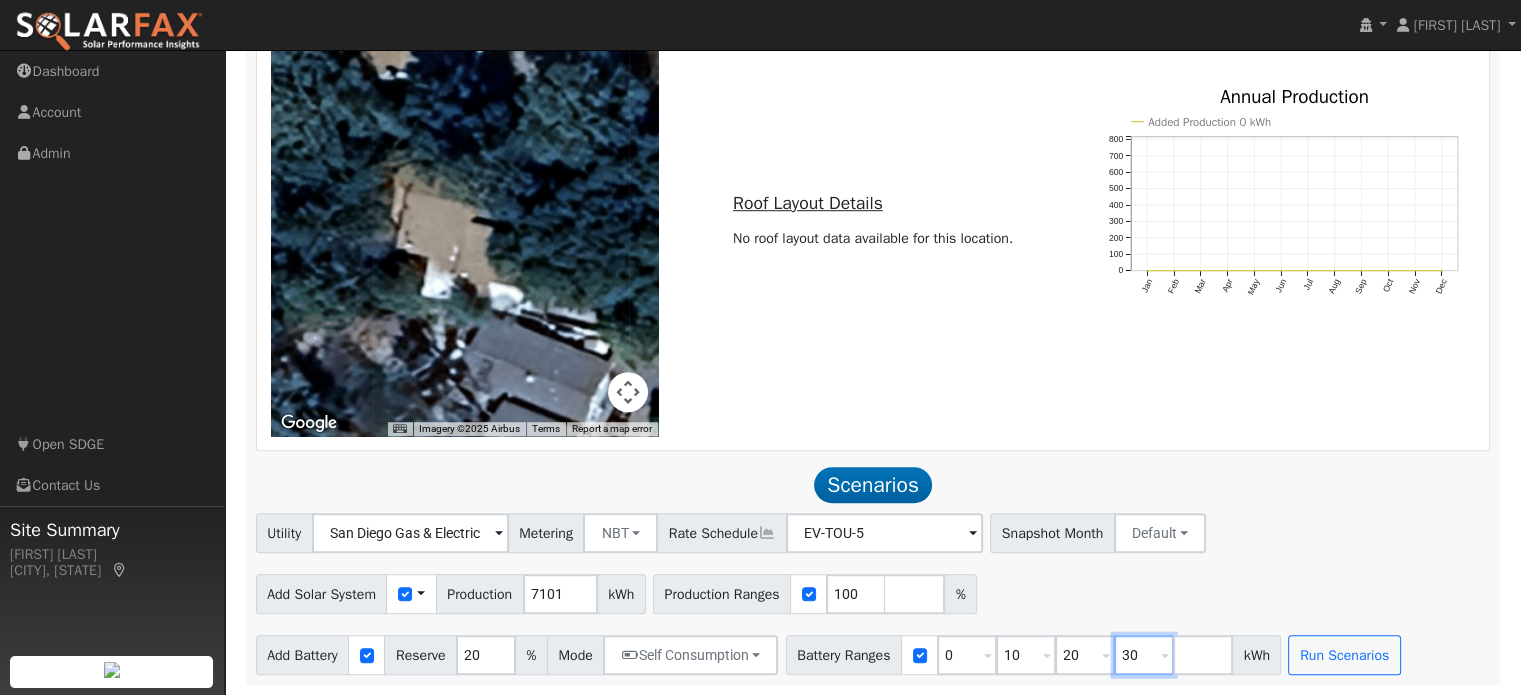 type on "30" 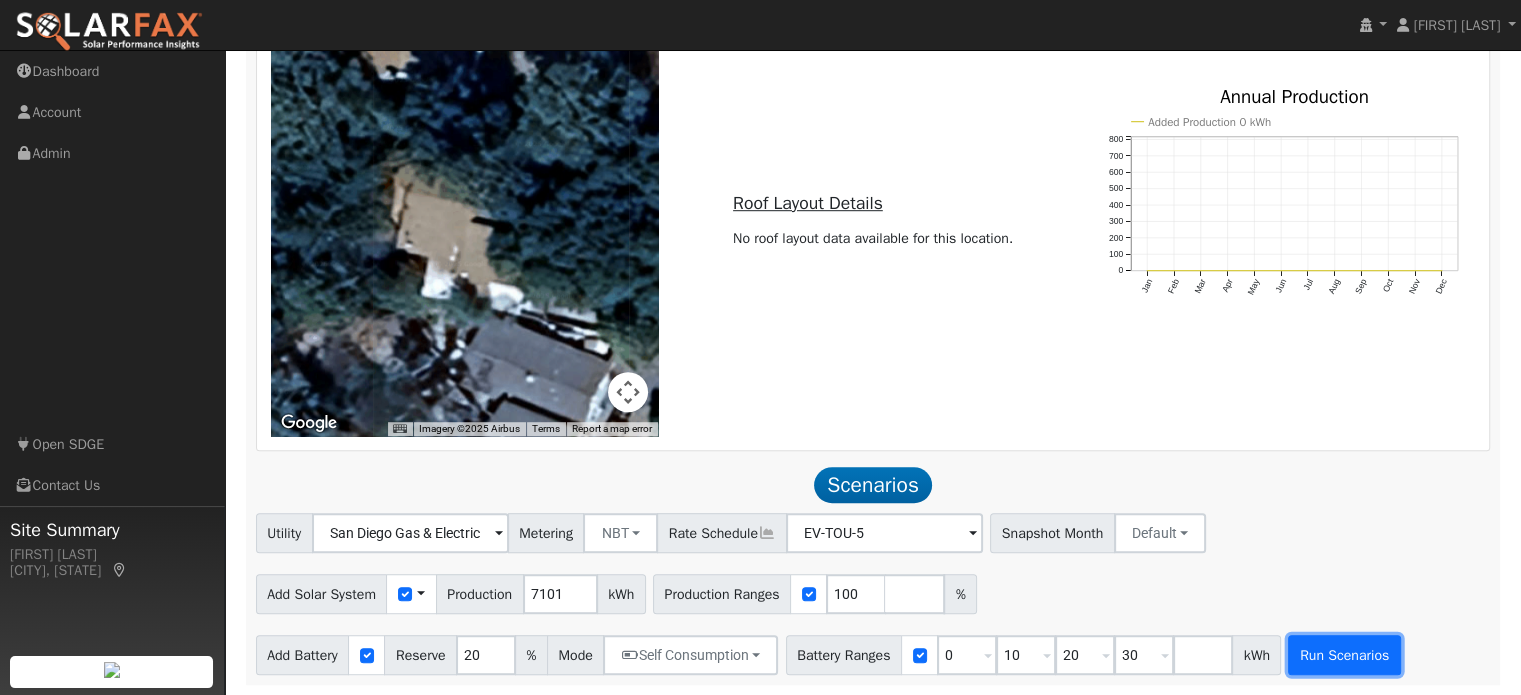 click on "Run Scenarios" at bounding box center [1344, 655] 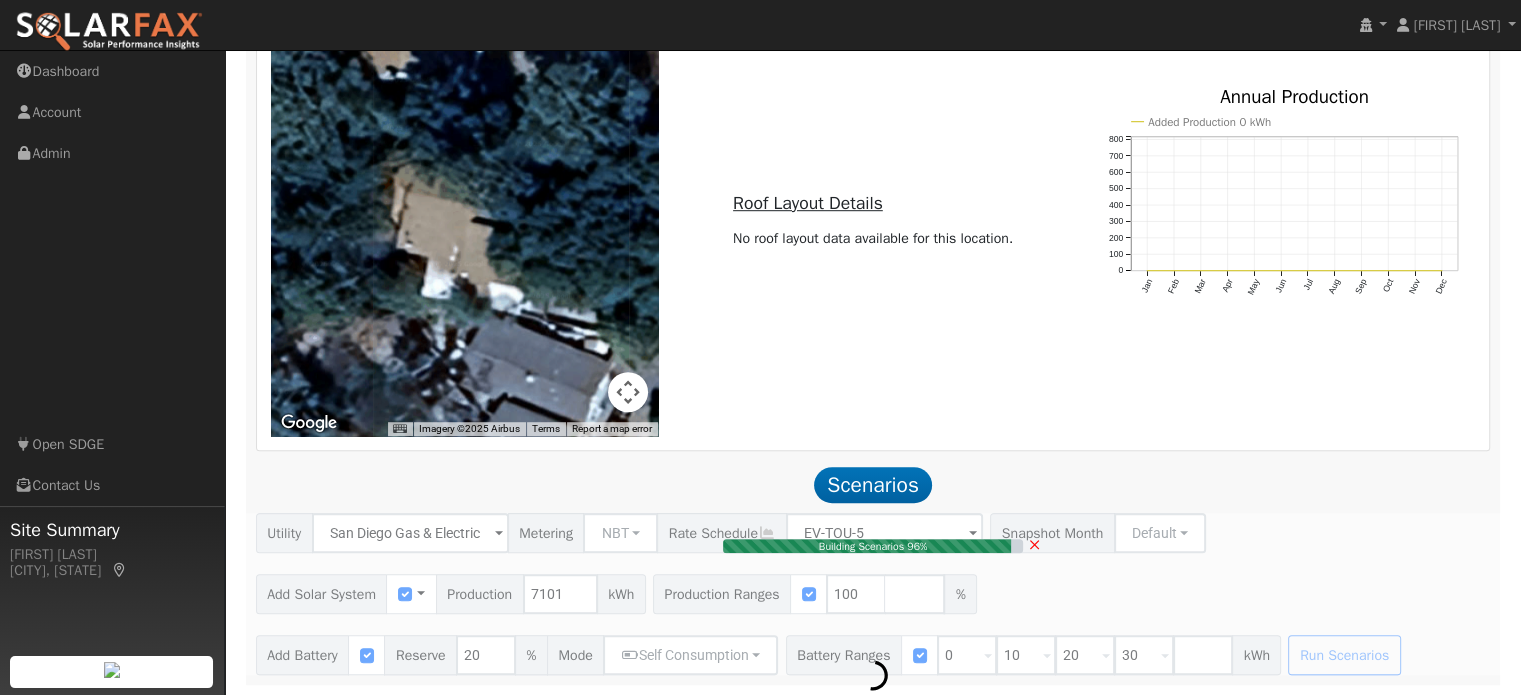 type on "4.7" 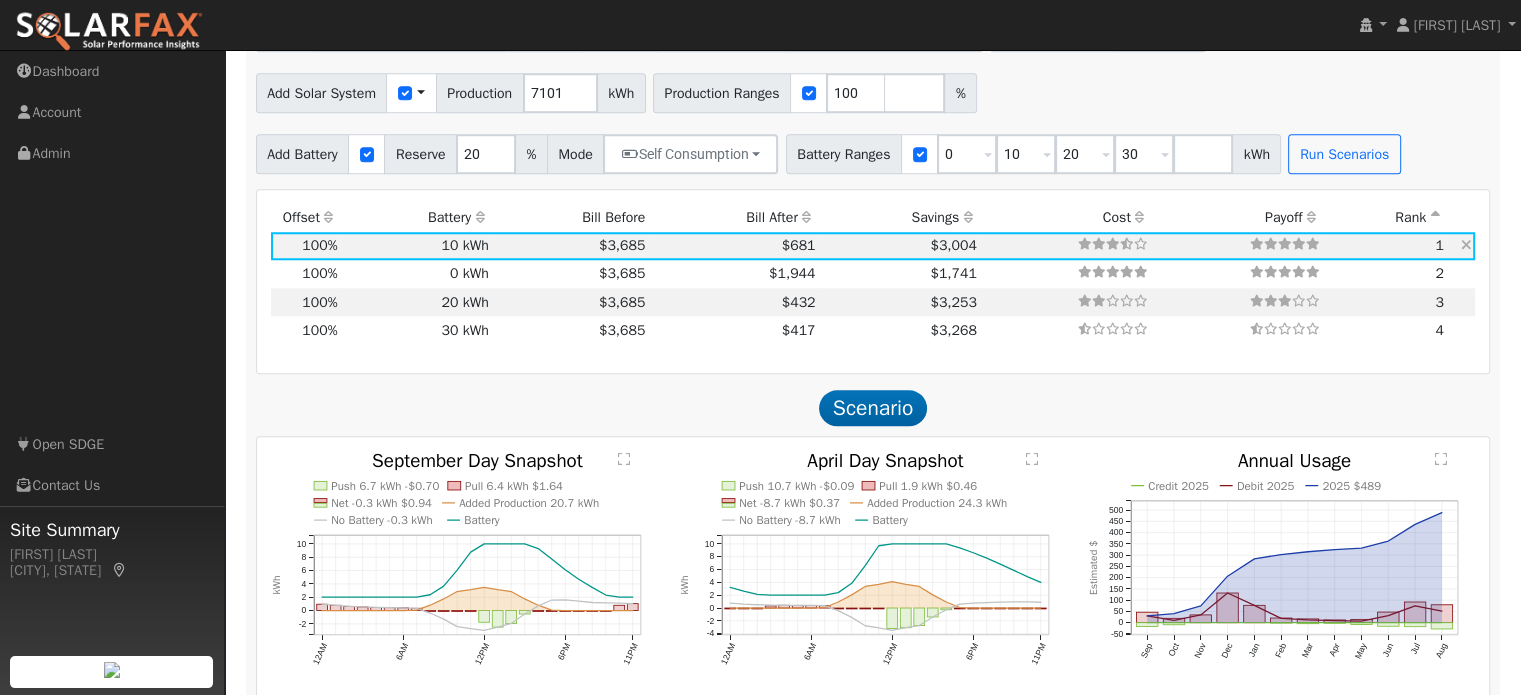 scroll, scrollTop: 1746, scrollLeft: 0, axis: vertical 